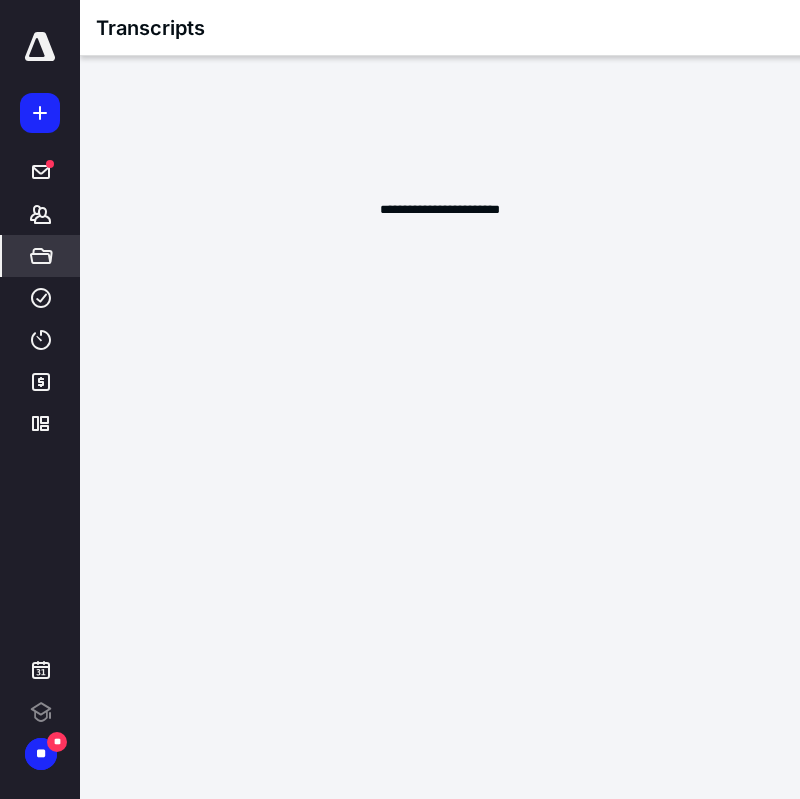 scroll, scrollTop: 0, scrollLeft: 0, axis: both 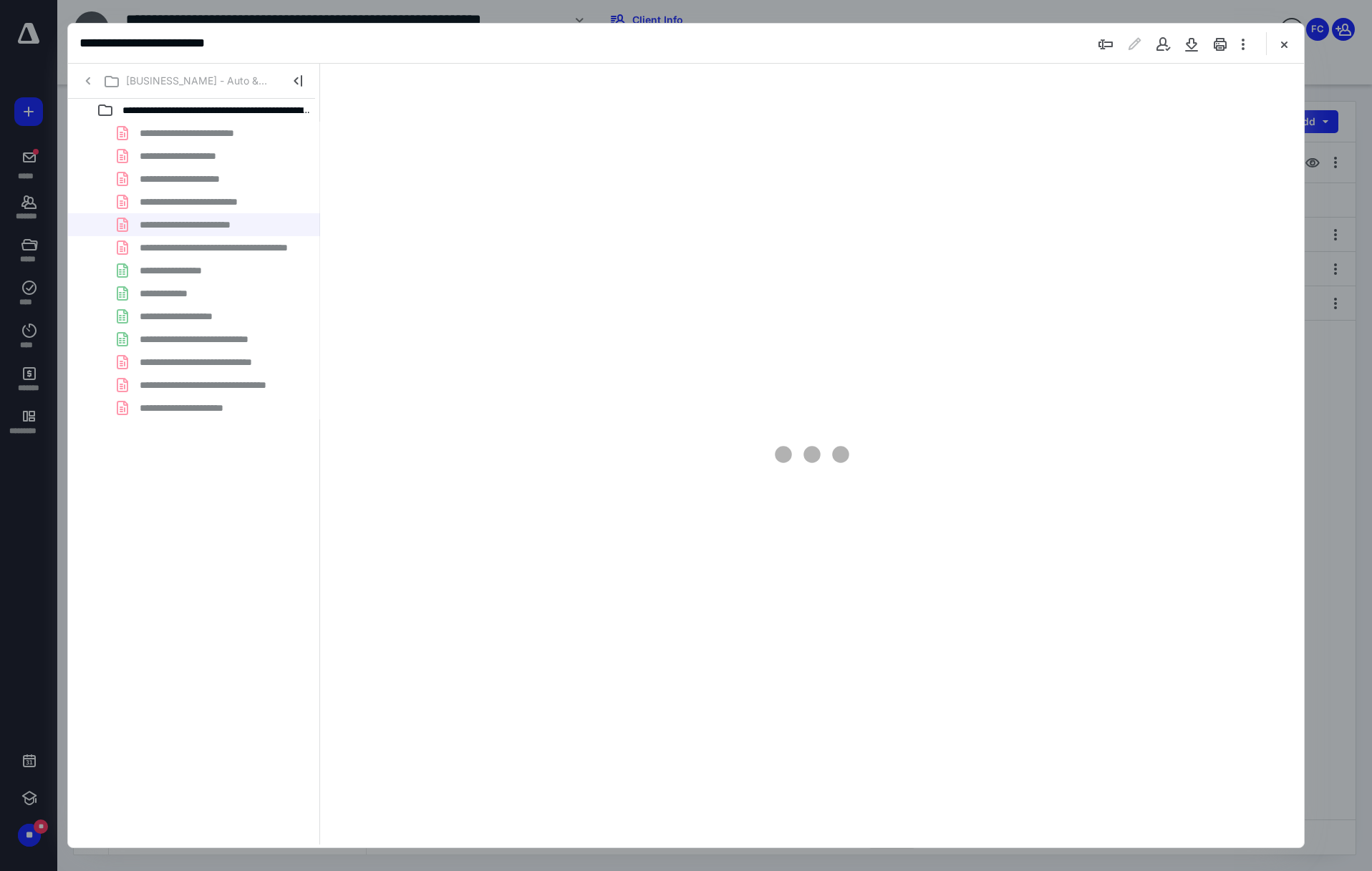 type on "171" 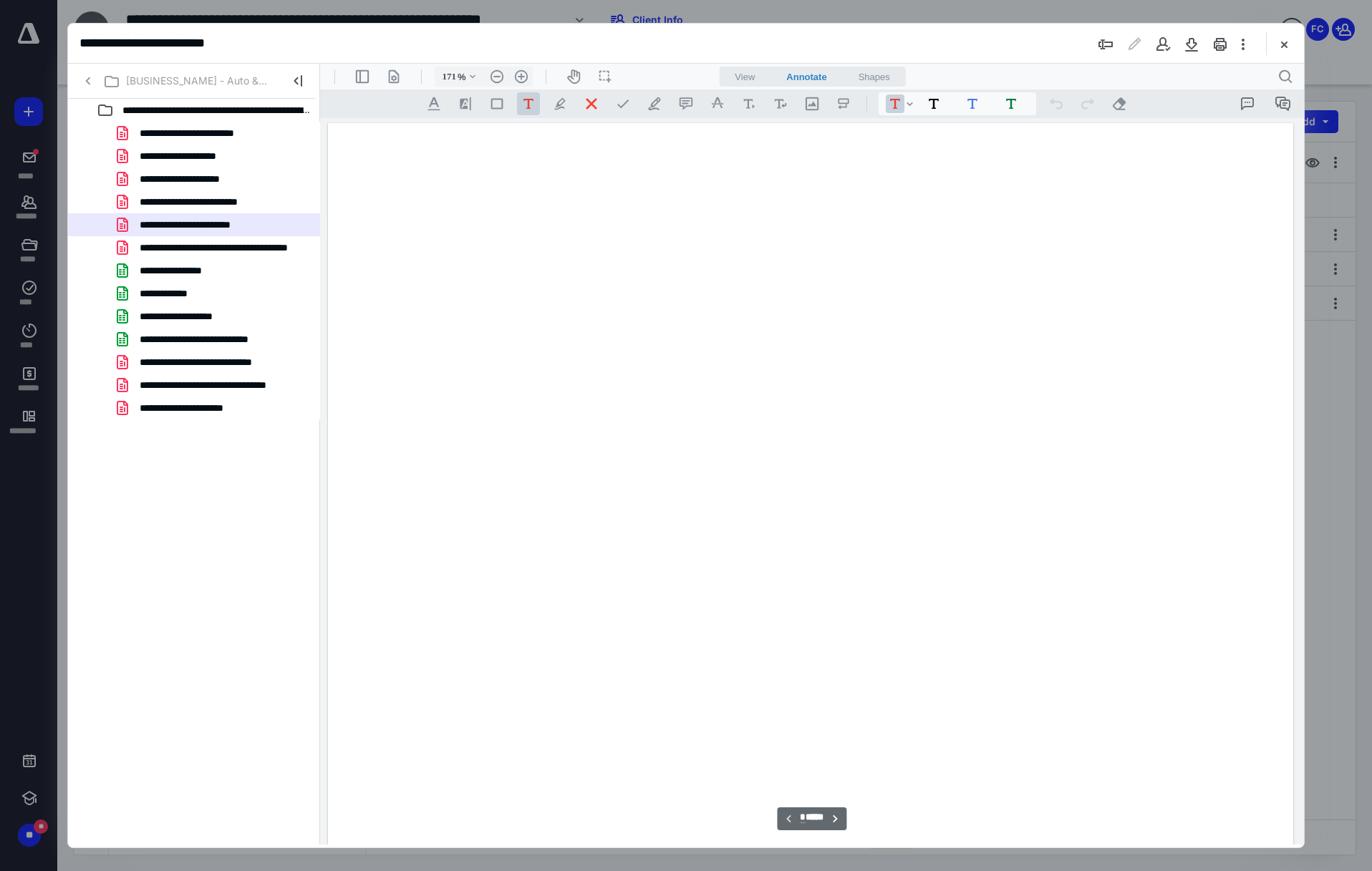 scroll, scrollTop: 59, scrollLeft: 0, axis: vertical 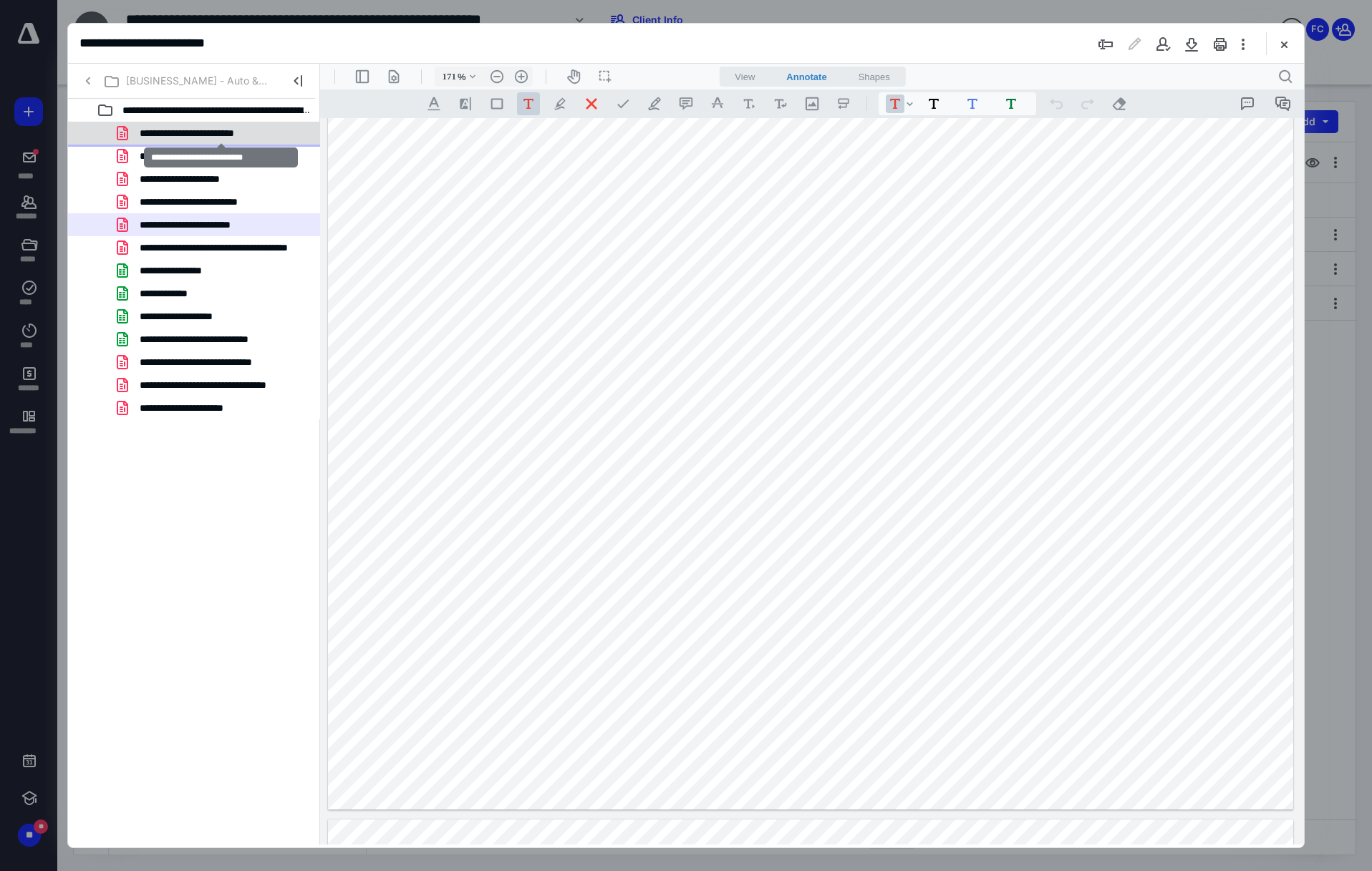 click on "**********" at bounding box center (221, 133) 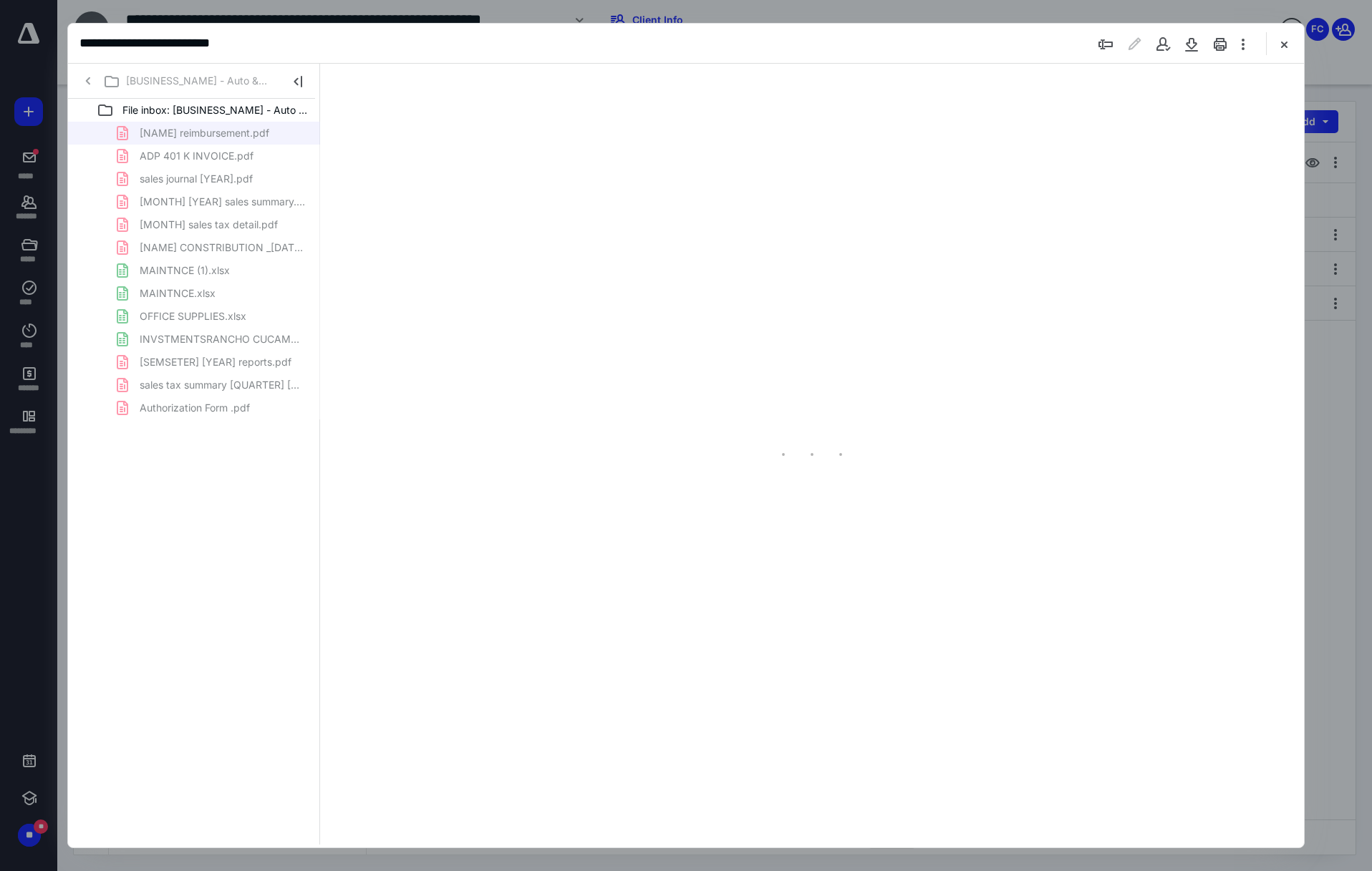 scroll, scrollTop: 0, scrollLeft: 0, axis: both 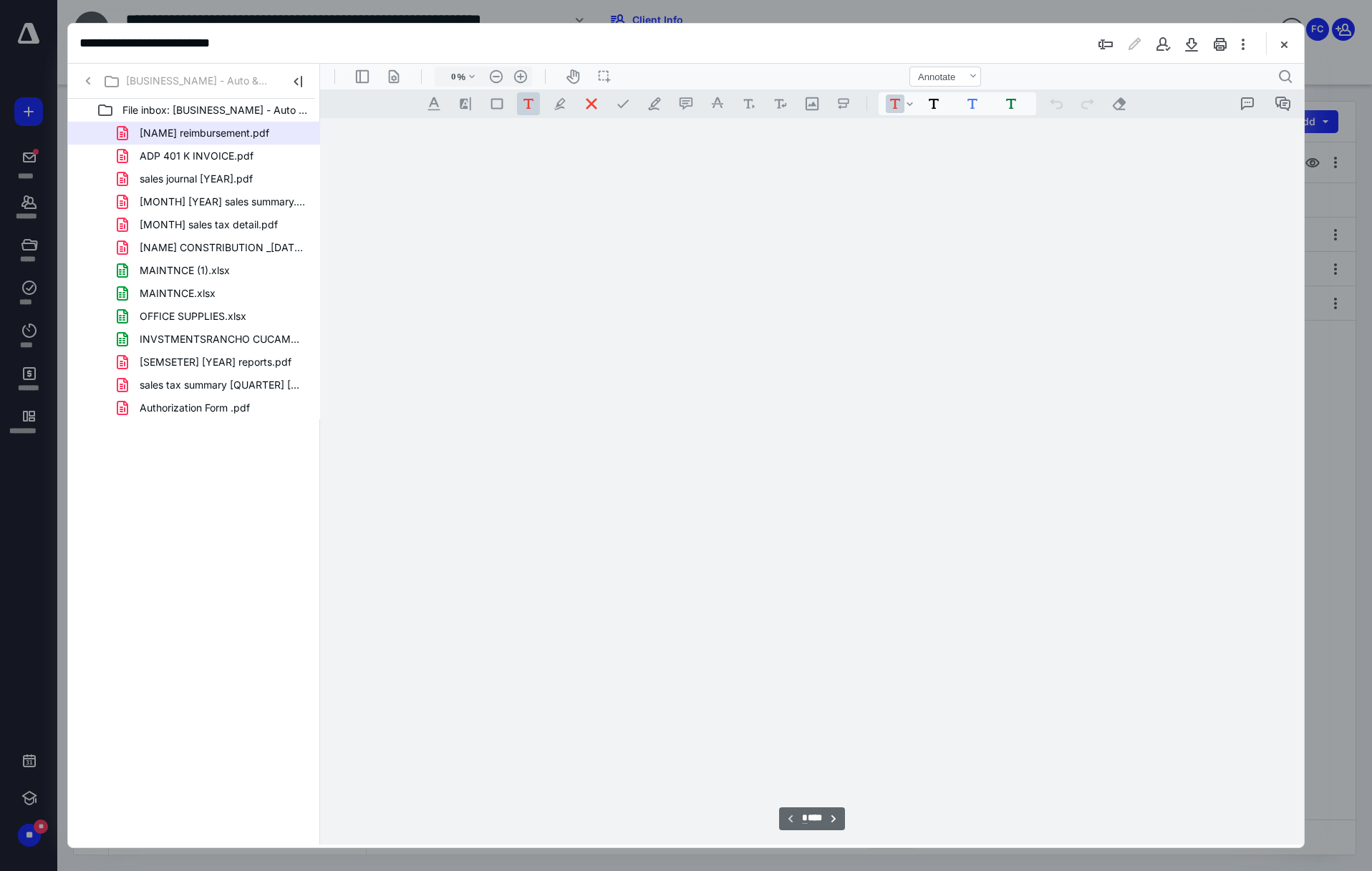 type on "220" 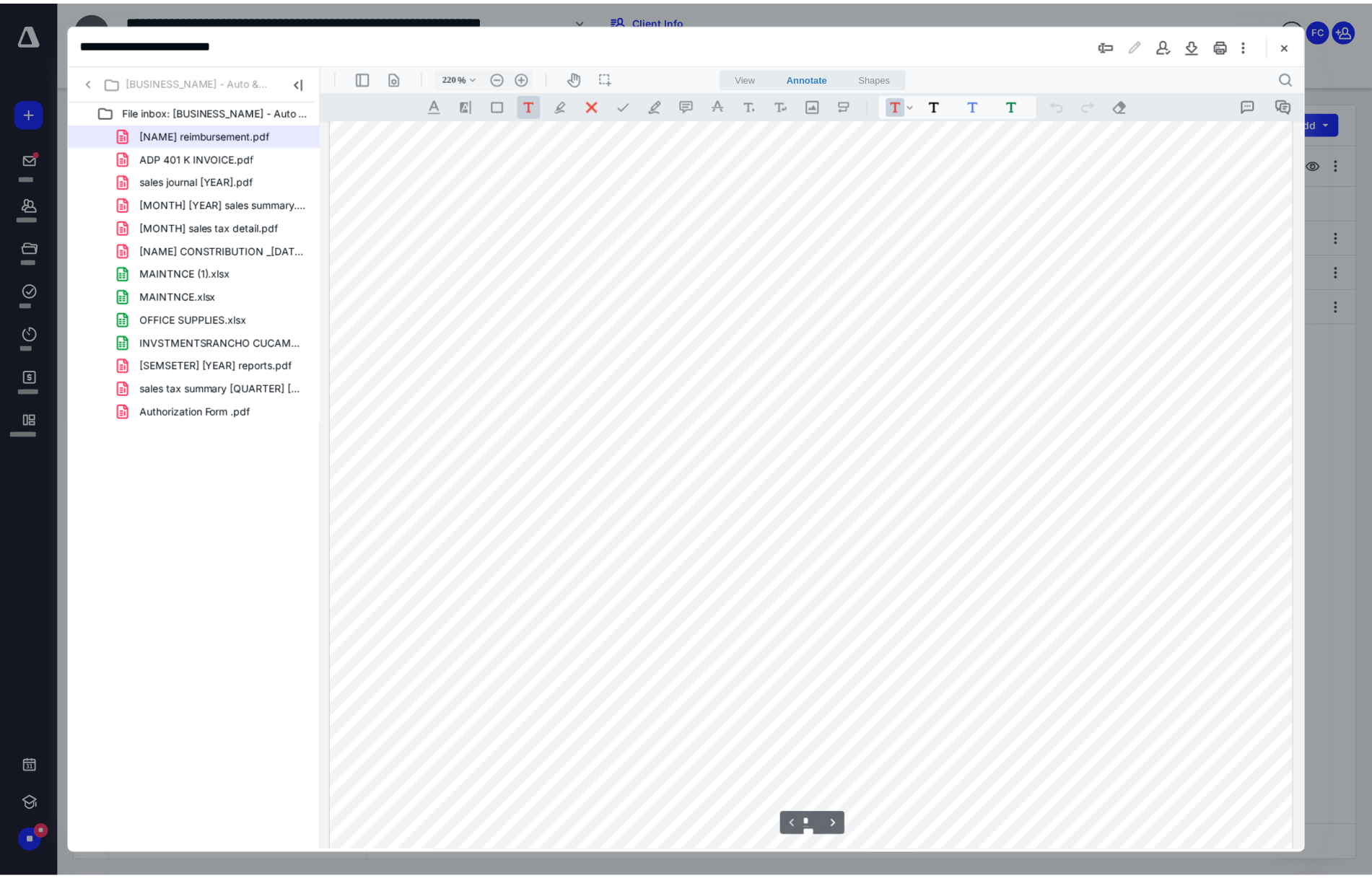 scroll, scrollTop: 206, scrollLeft: 0, axis: vertical 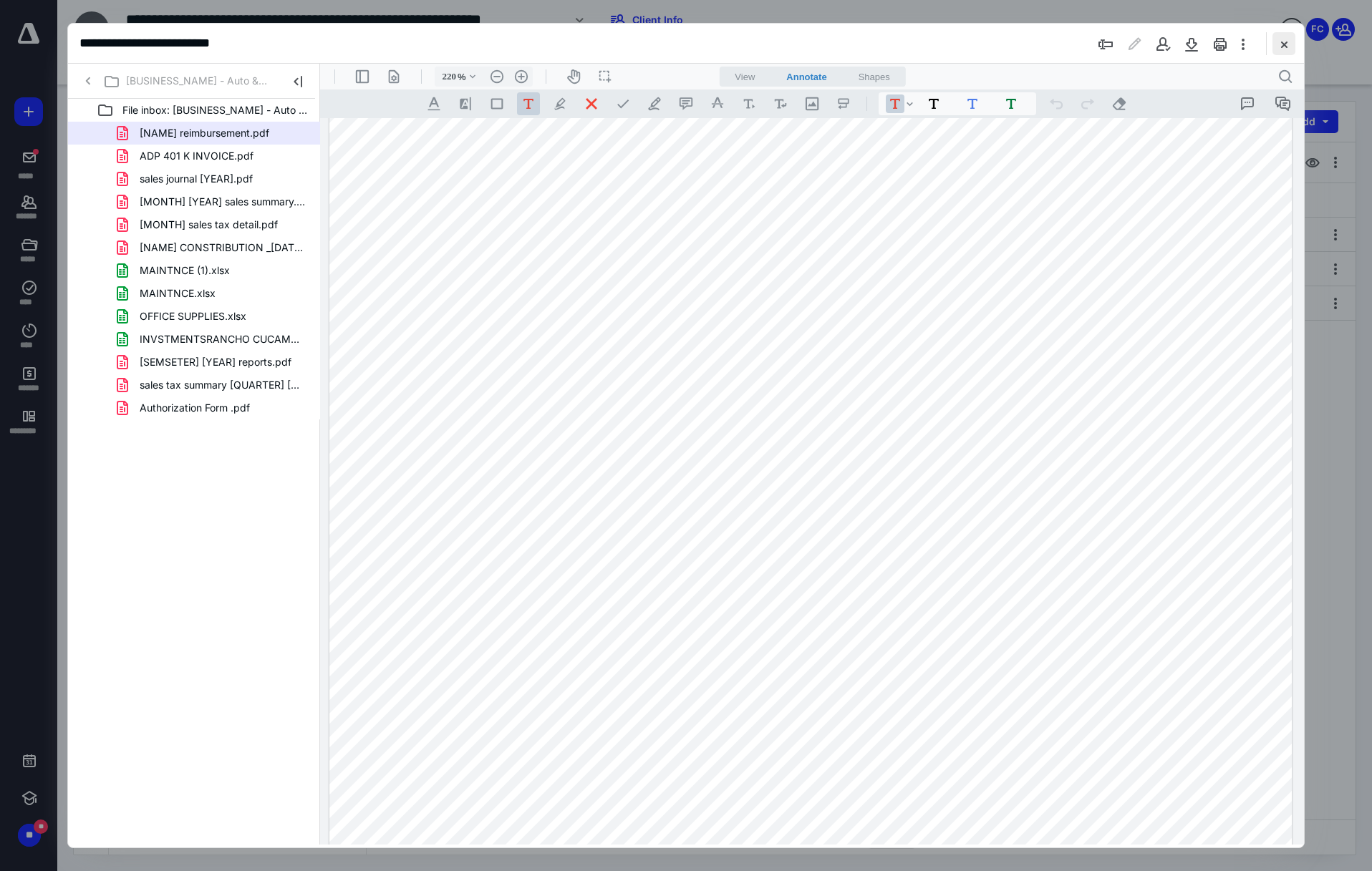 click at bounding box center (1284, 44) 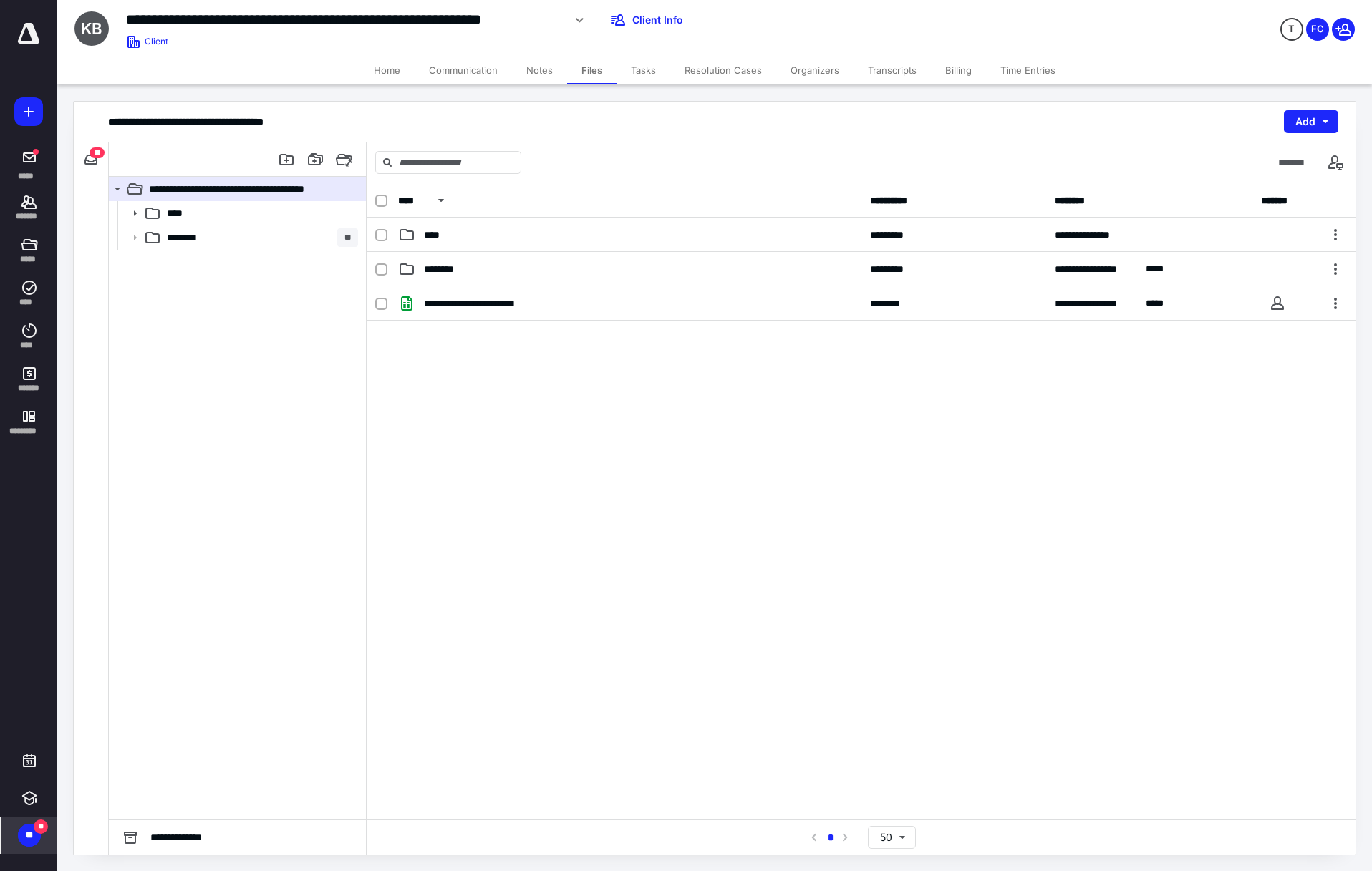click on "**" at bounding box center (29, 835) 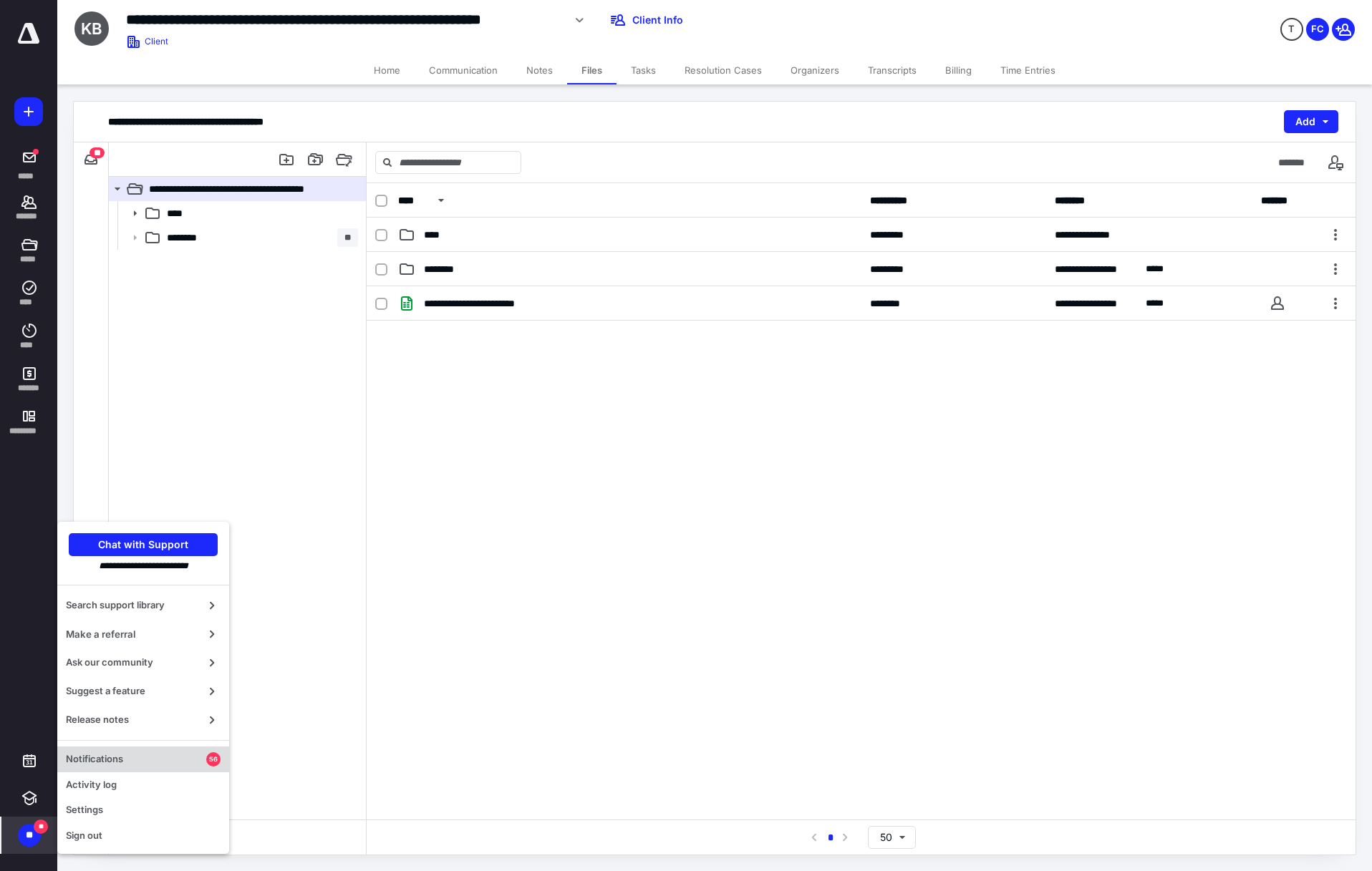 click on "Notifications" at bounding box center [136, 759] 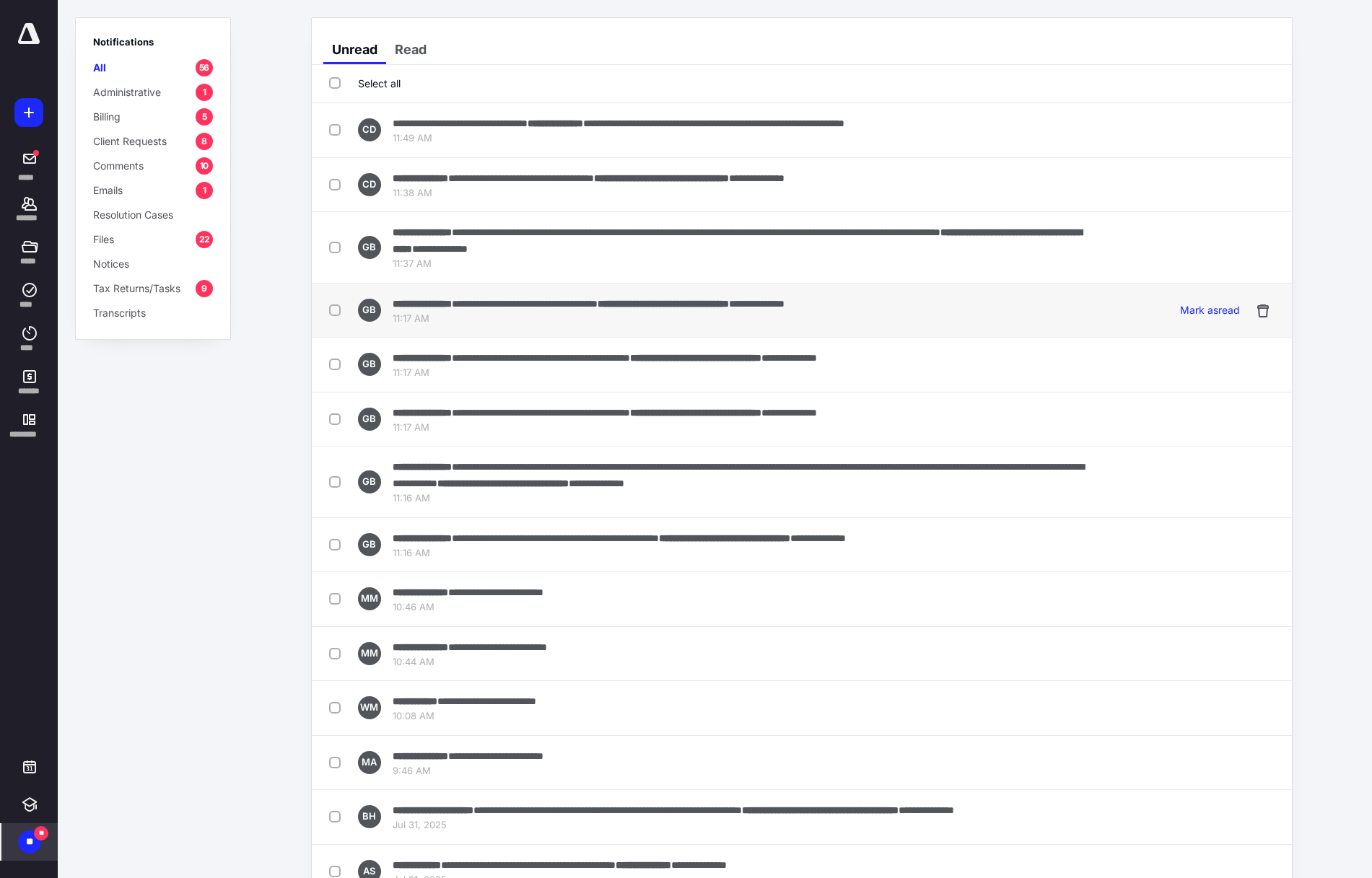 click at bounding box center [338, 310] 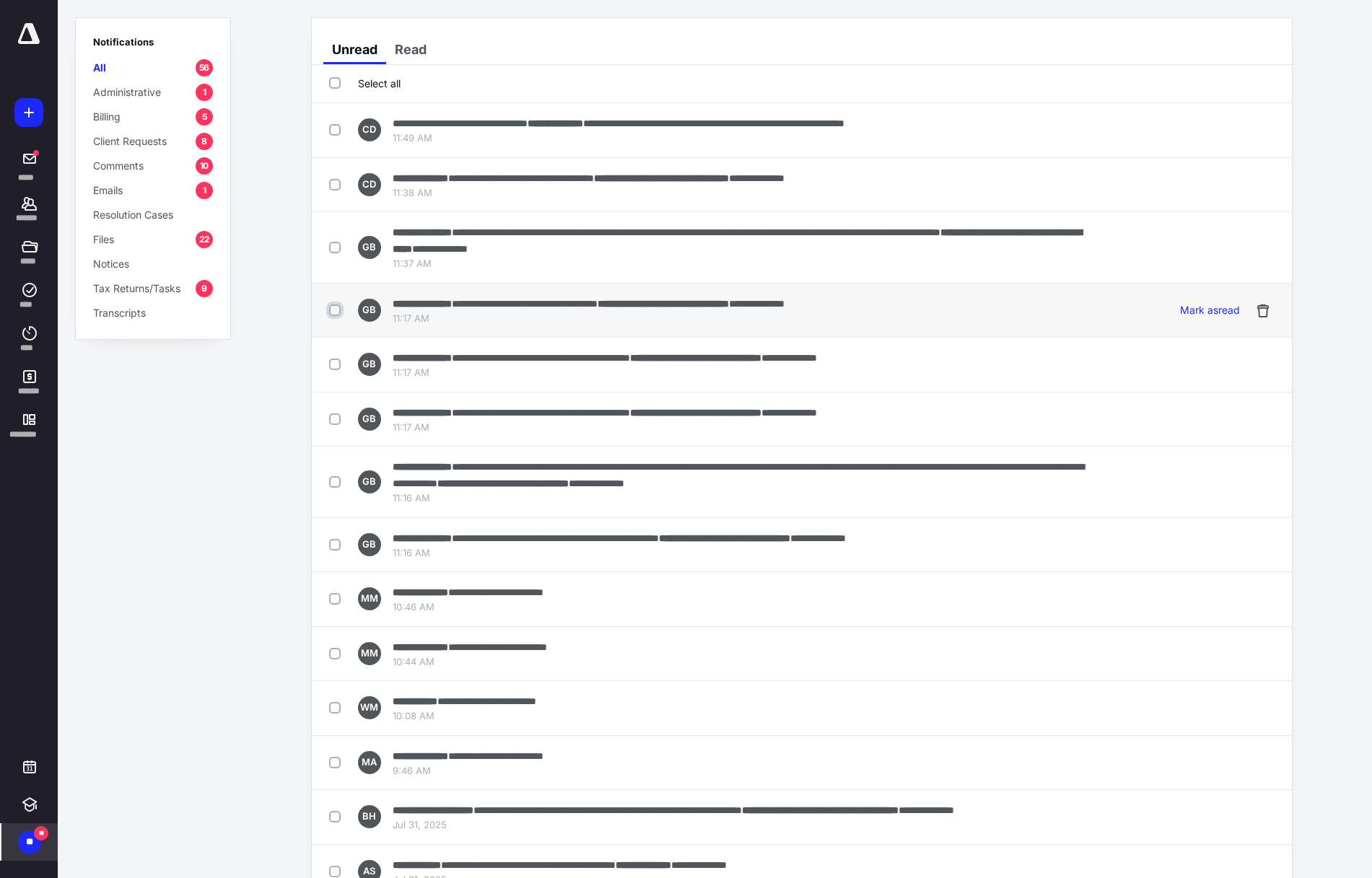 click at bounding box center (336, 310) 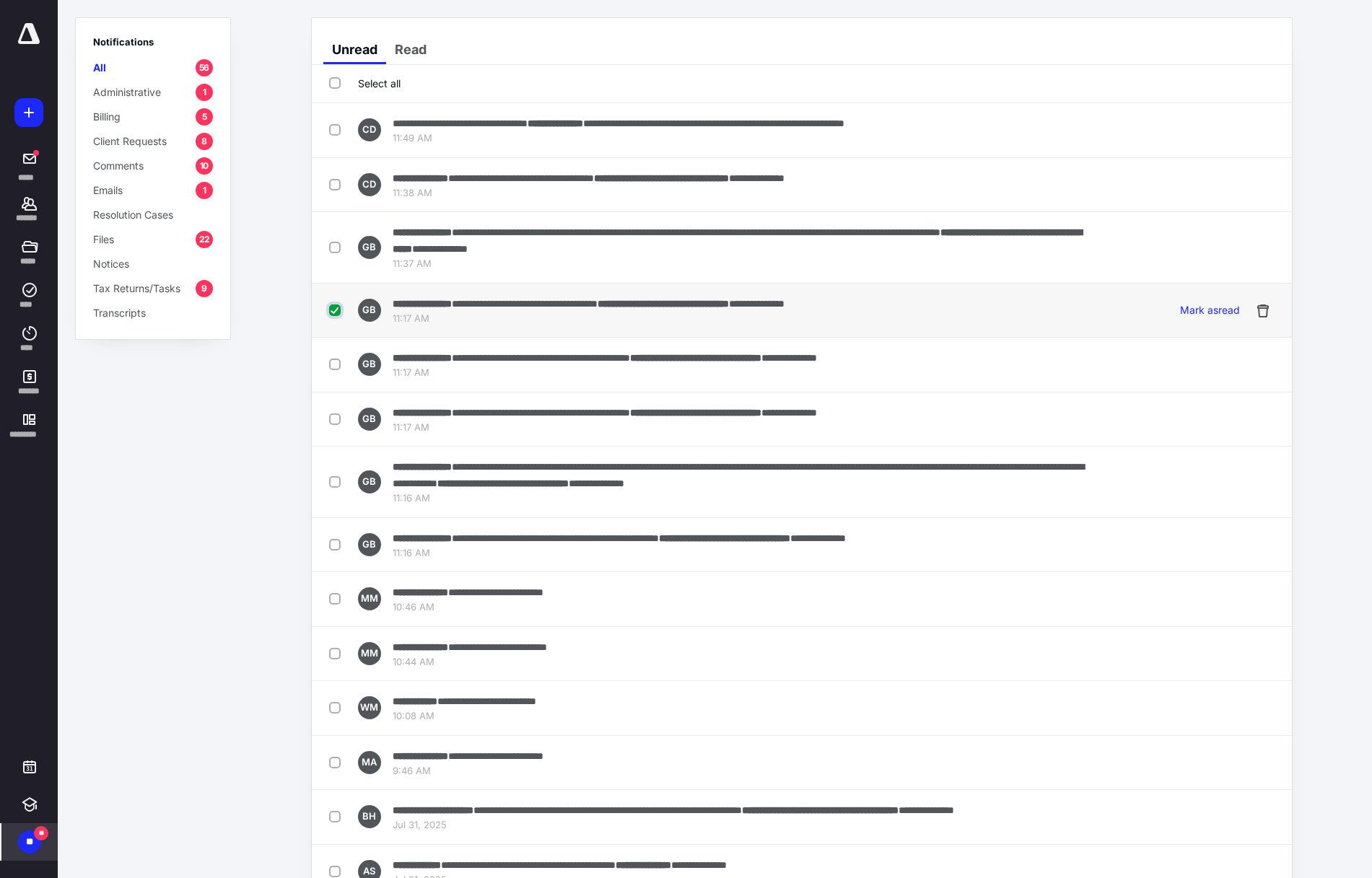 checkbox on "true" 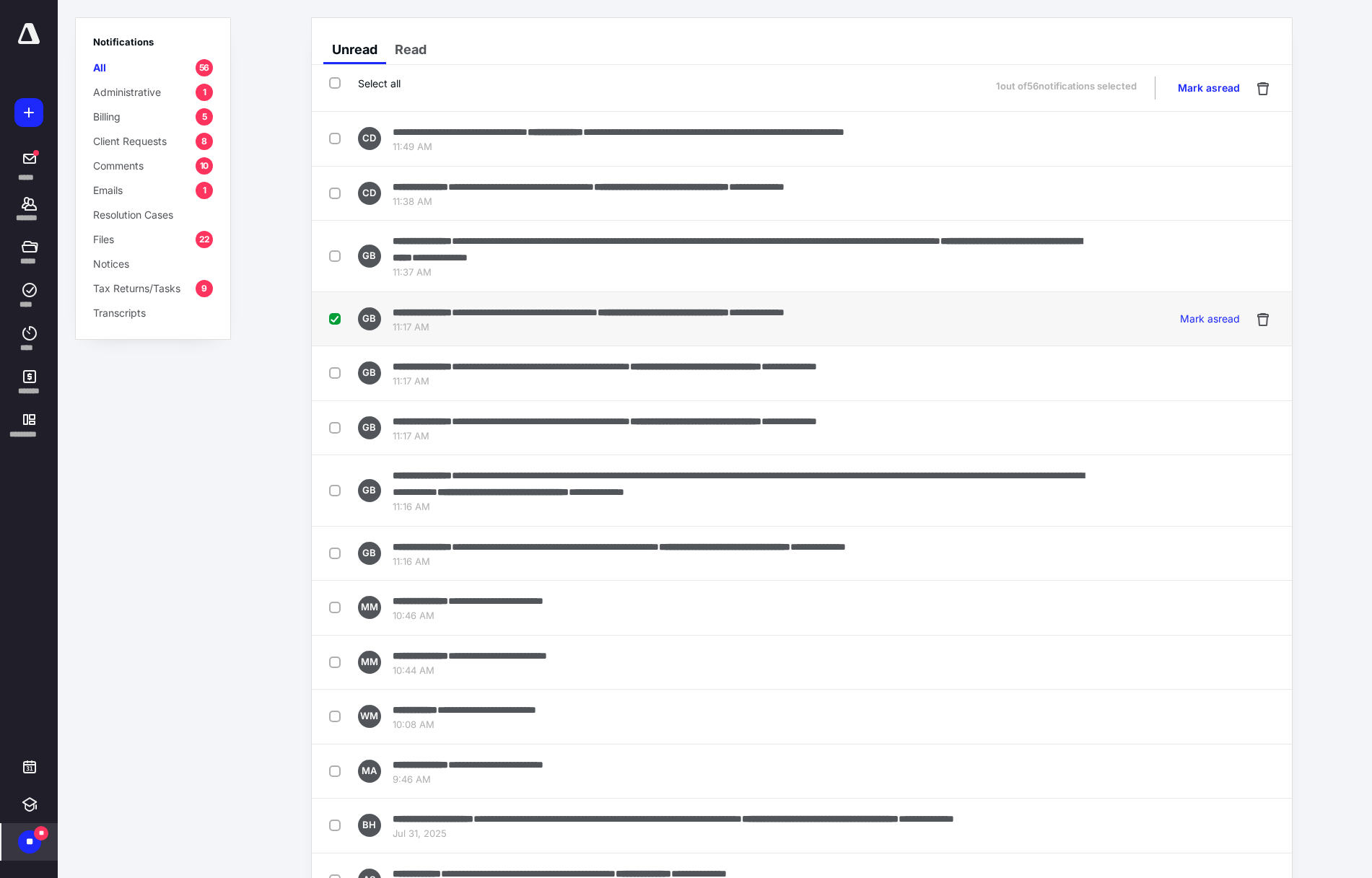 click on "**********" at bounding box center [422, 312] 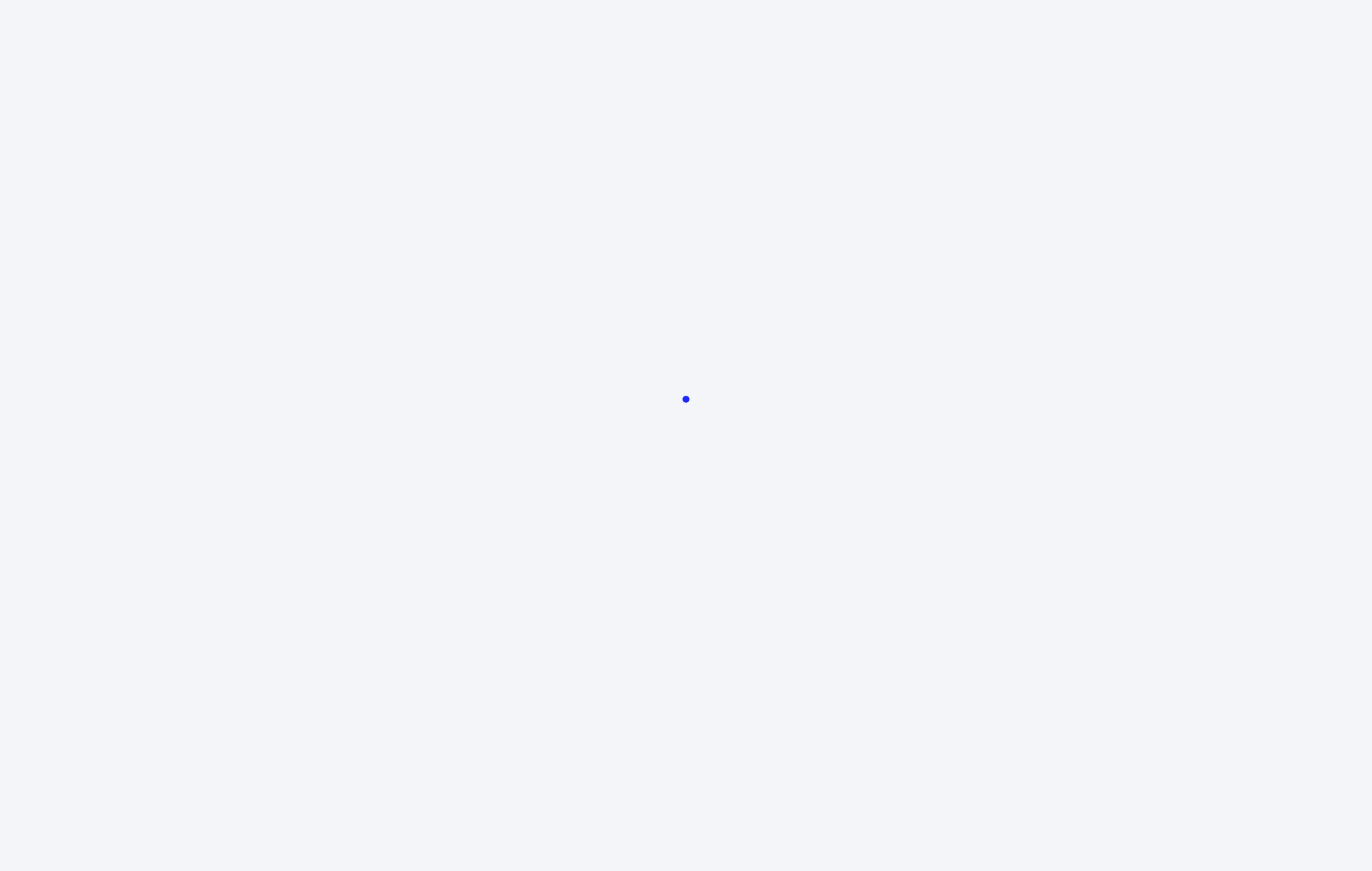scroll, scrollTop: 0, scrollLeft: 0, axis: both 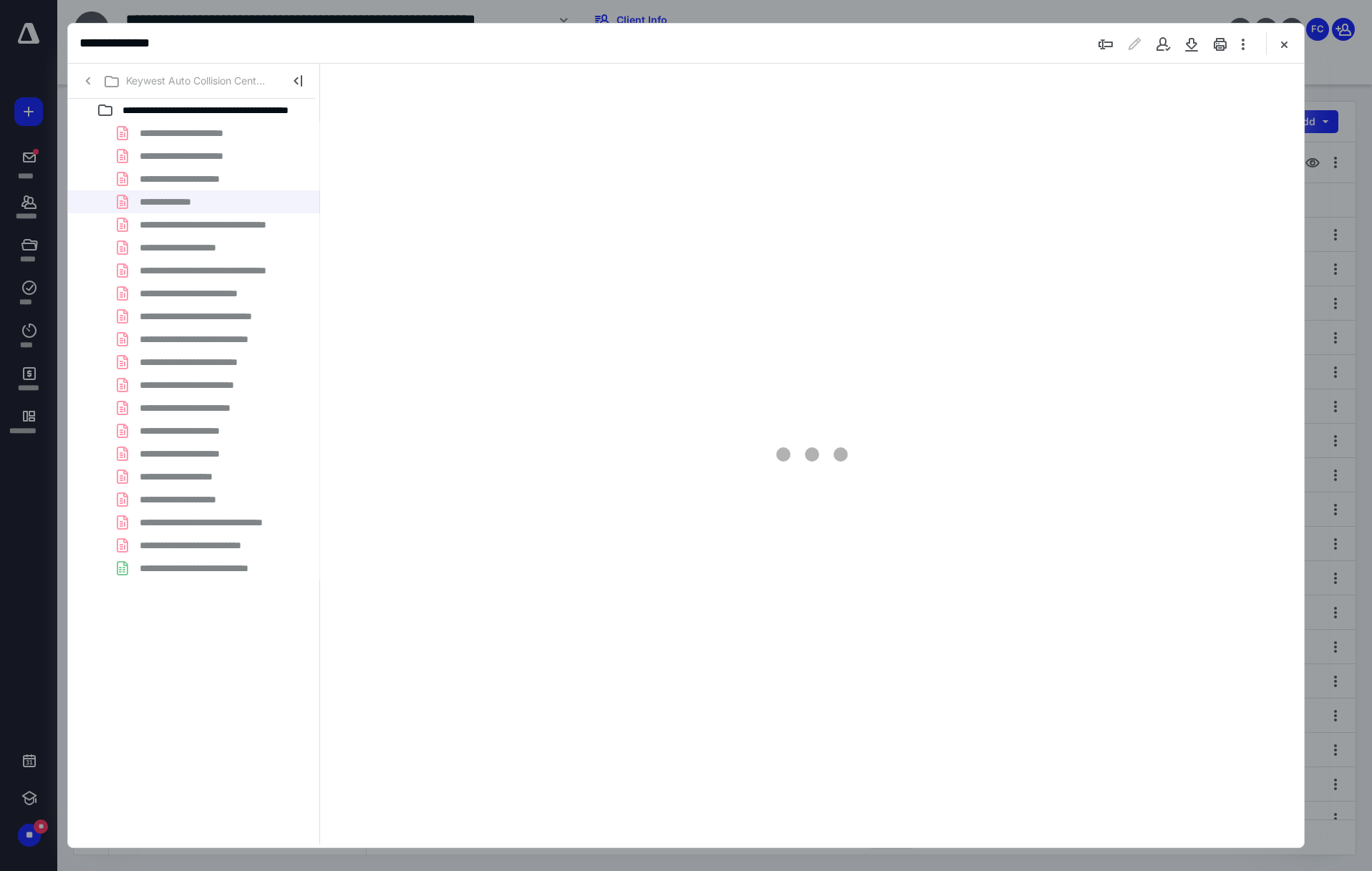 type on "220" 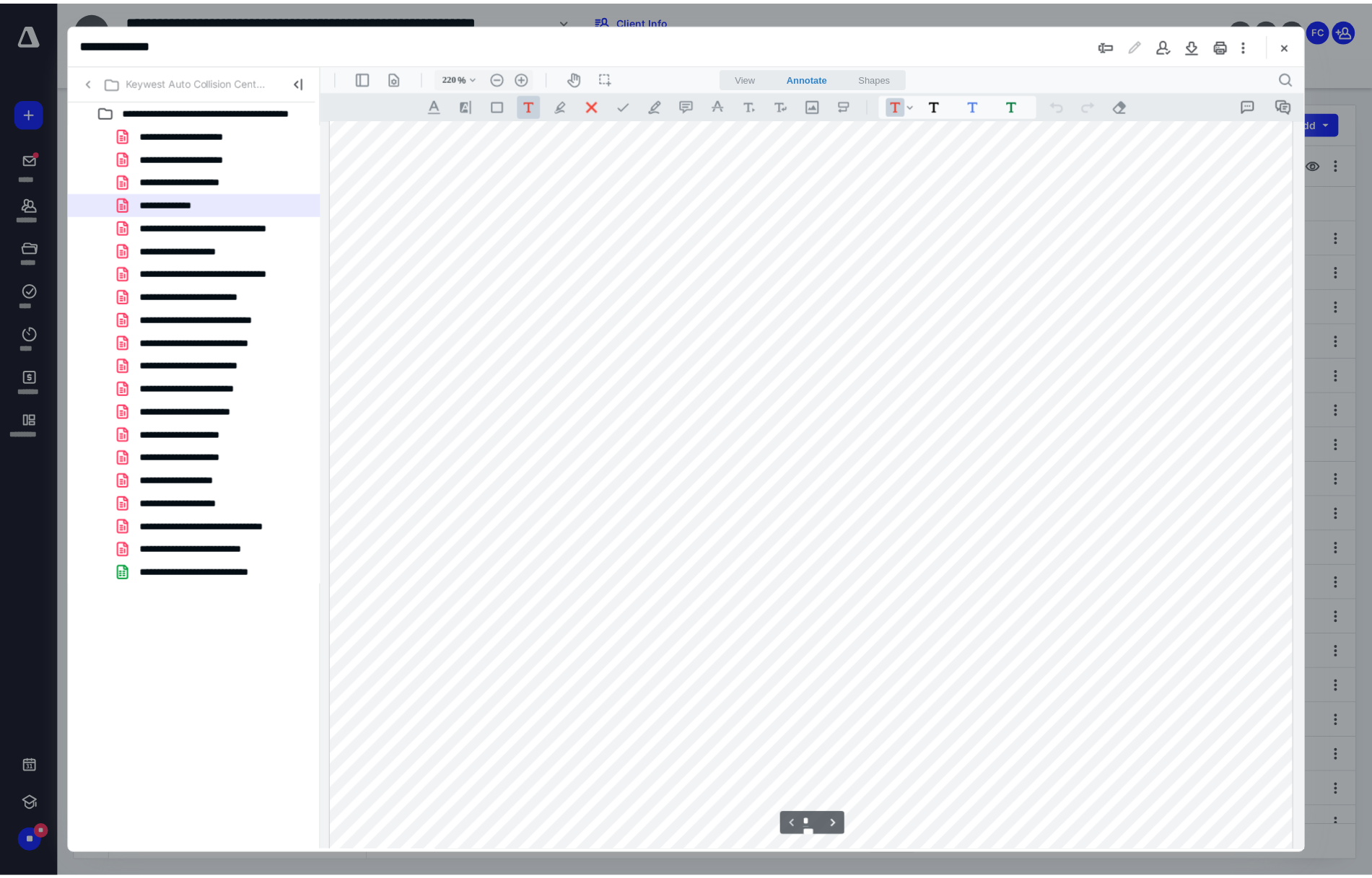 scroll, scrollTop: 0, scrollLeft: 0, axis: both 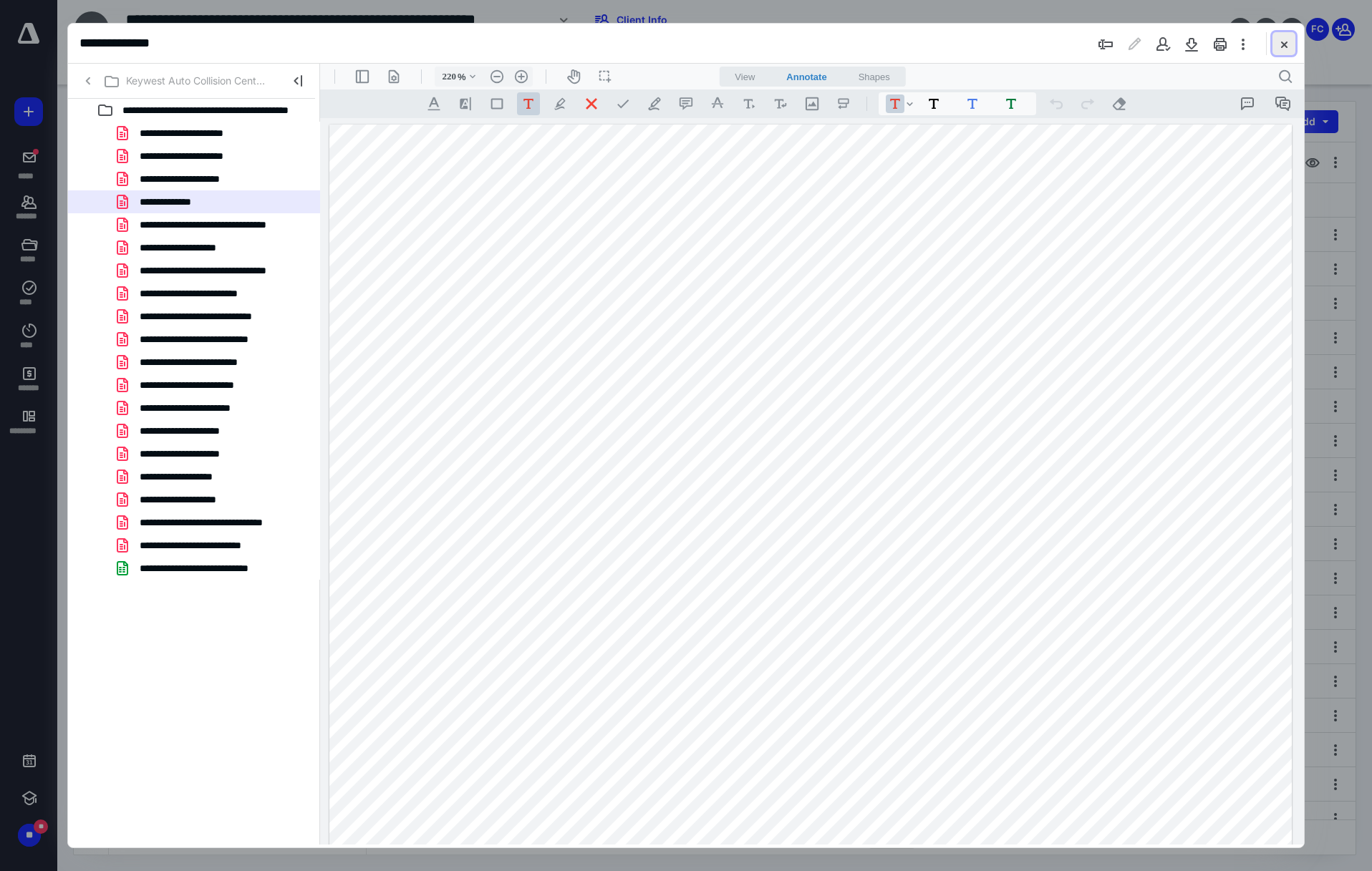 click at bounding box center [1284, 44] 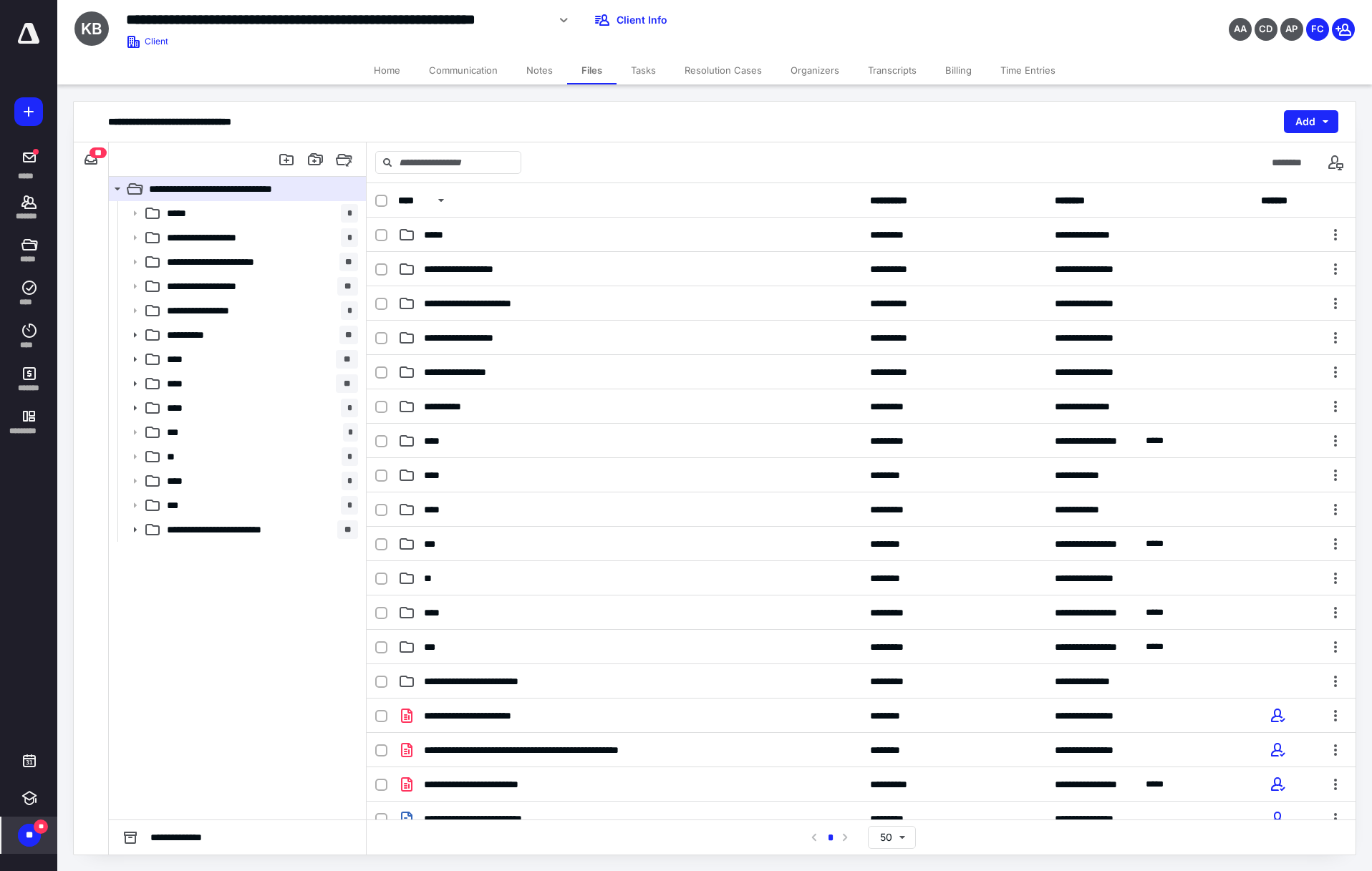 click on "**" at bounding box center (29, 835) 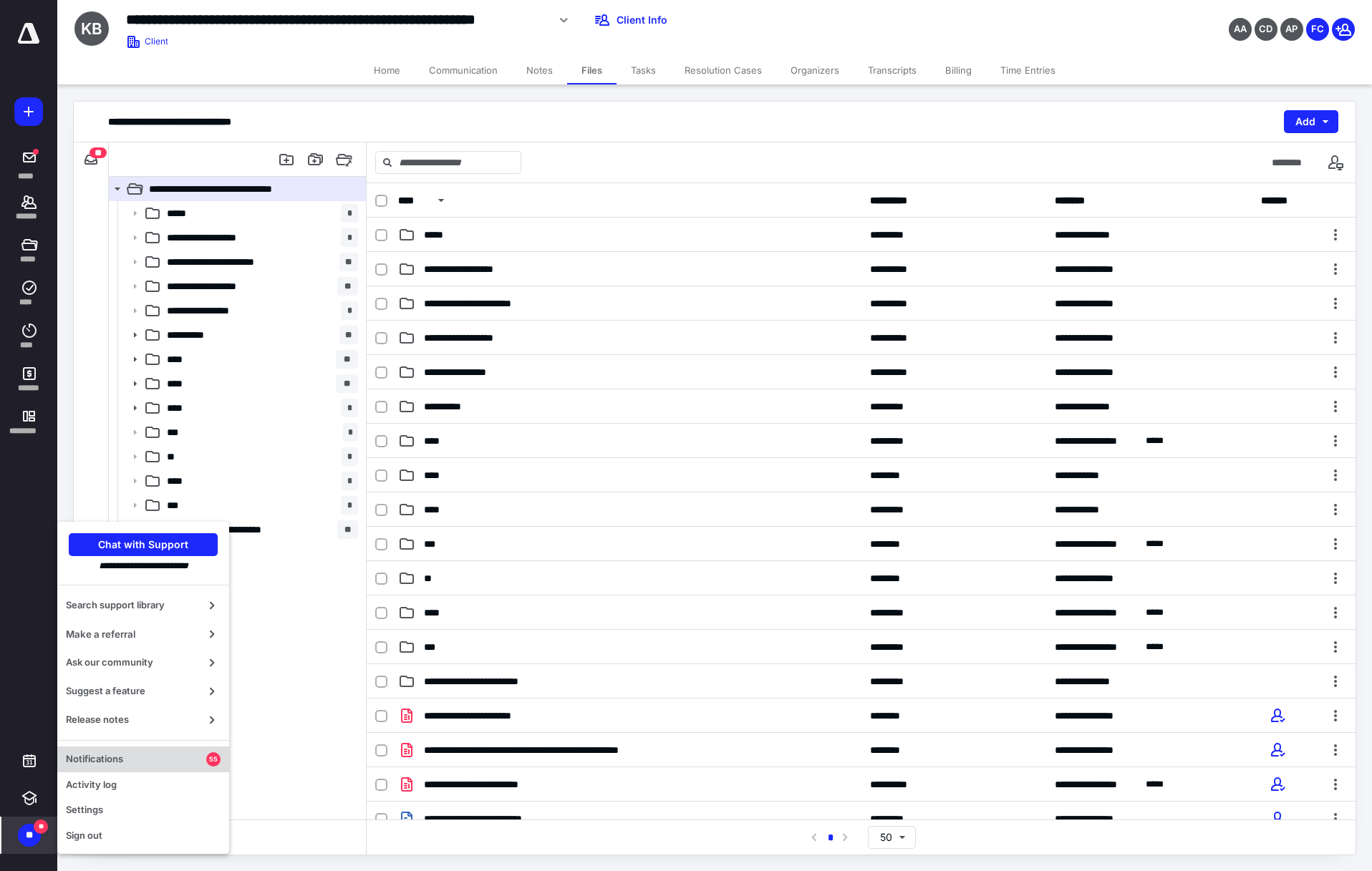 click on "Notifications" at bounding box center (136, 759) 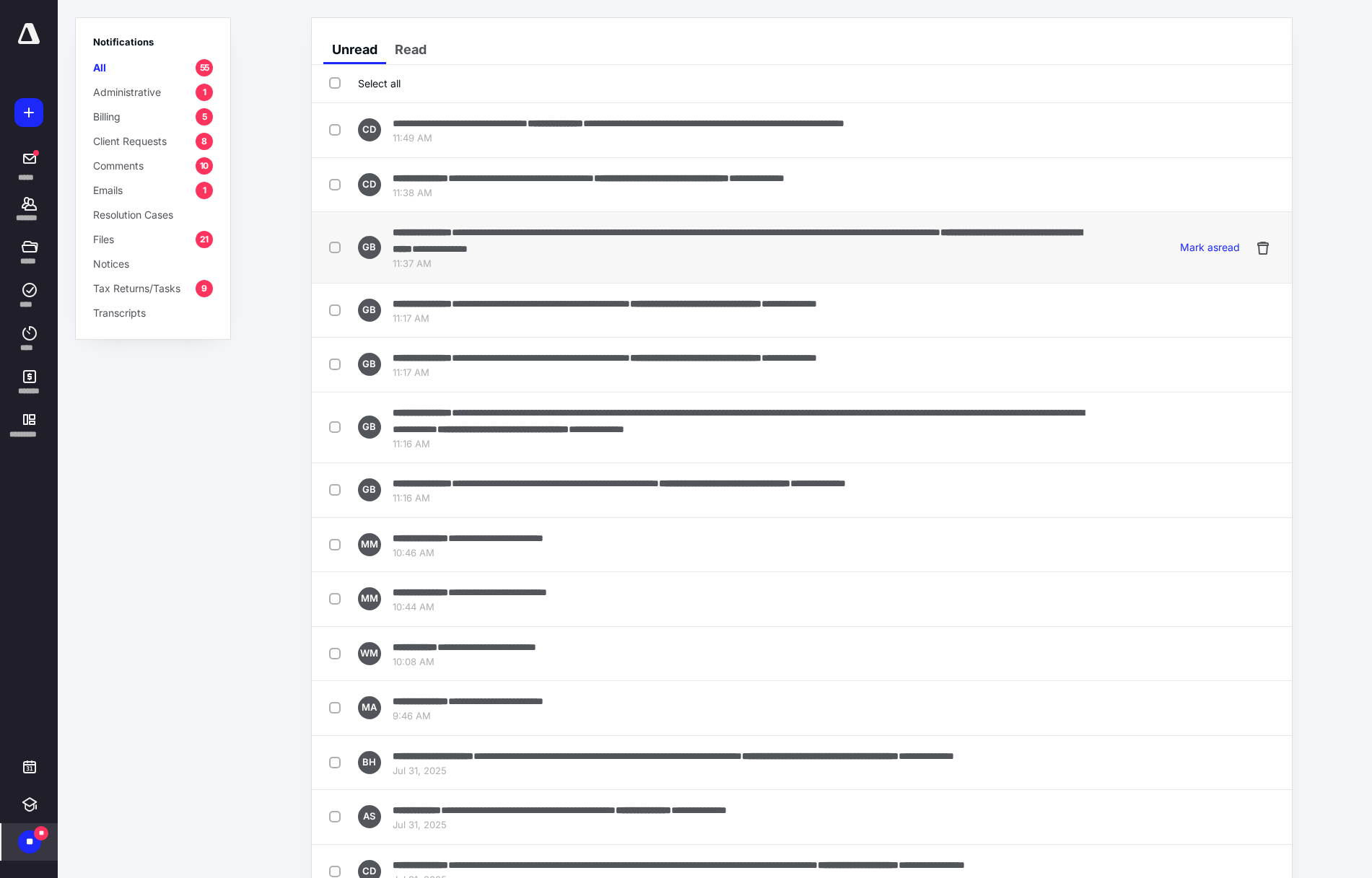 click at bounding box center [338, 247] 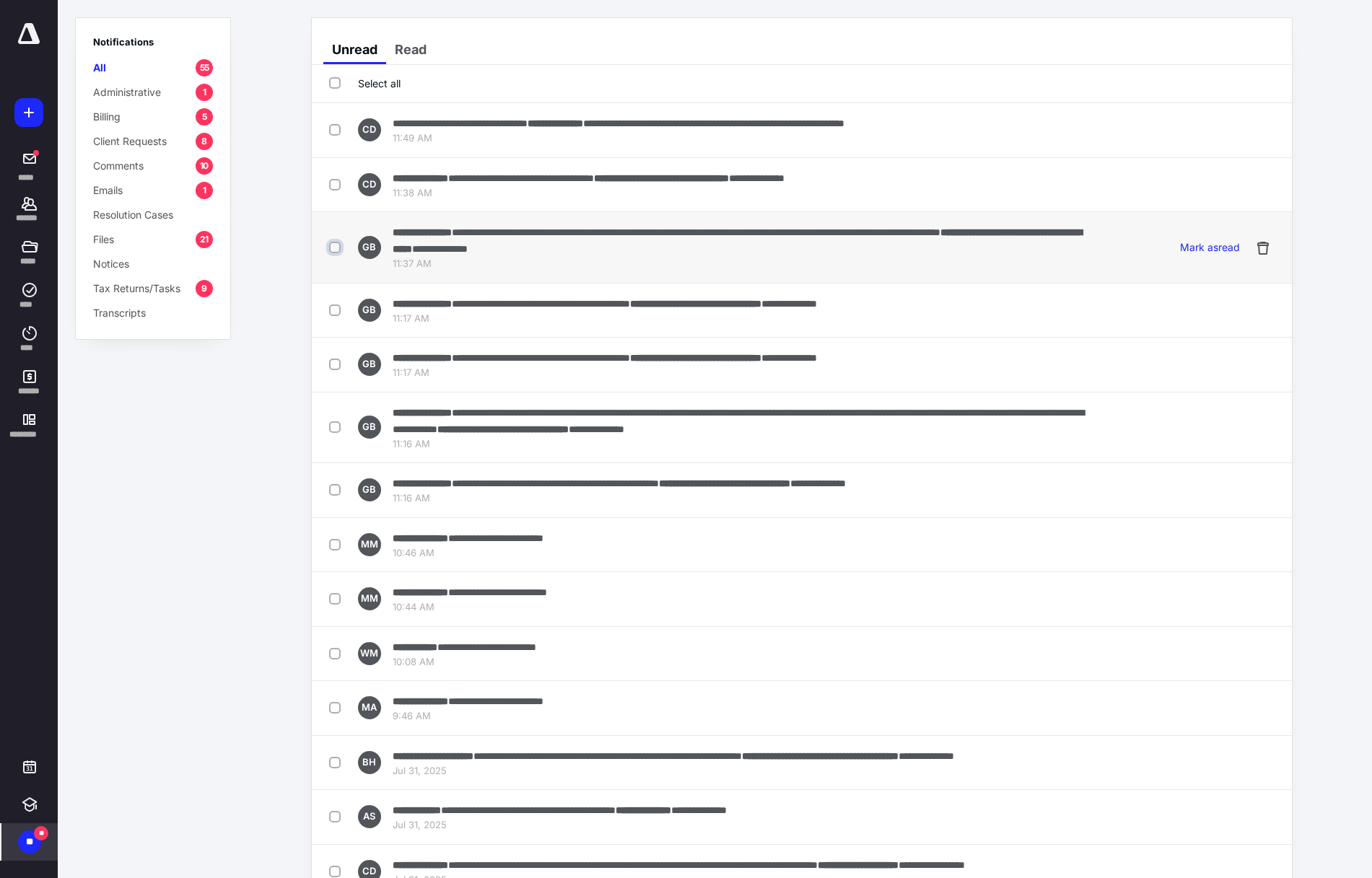 click at bounding box center (336, 247) 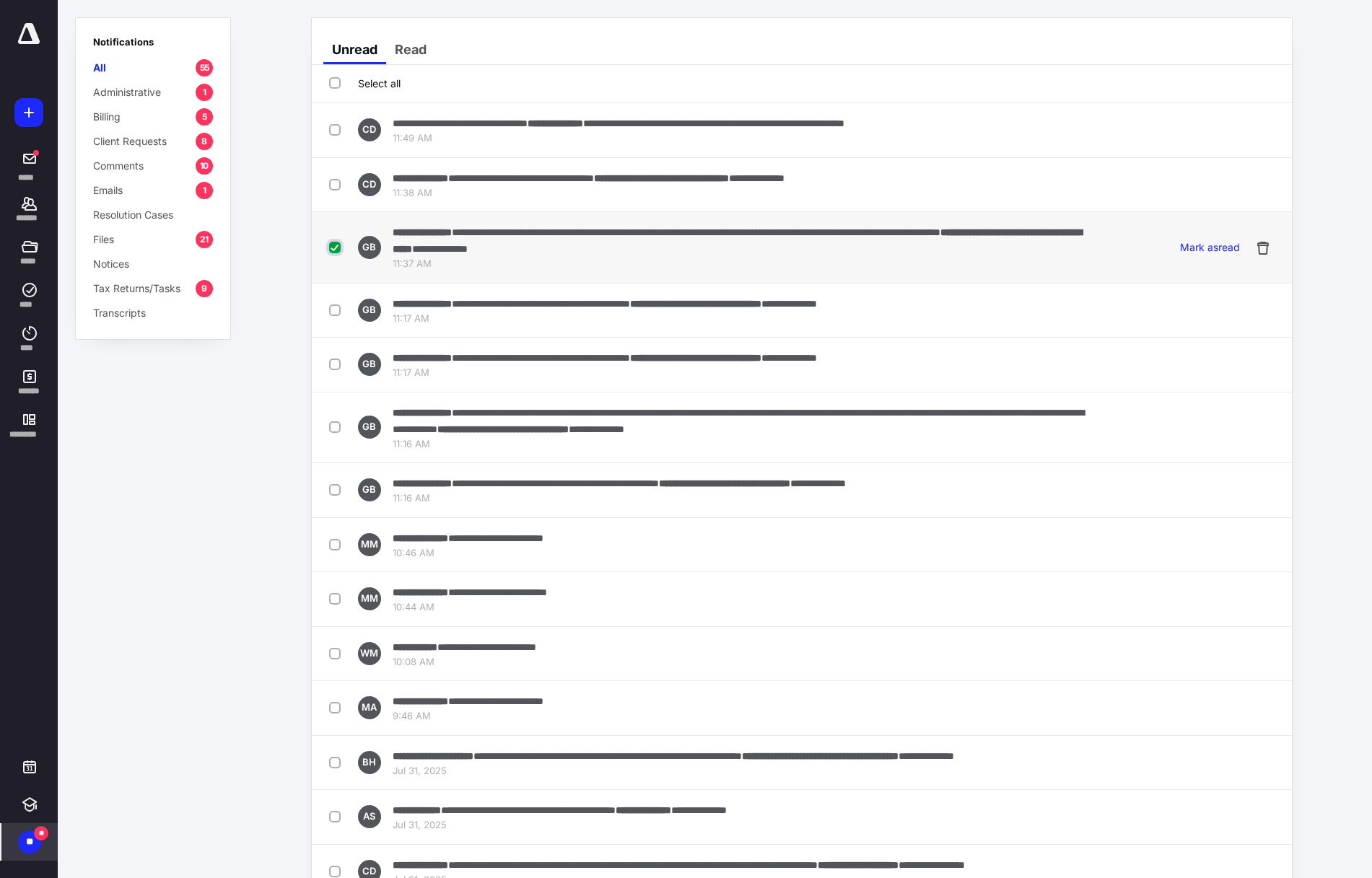 checkbox on "true" 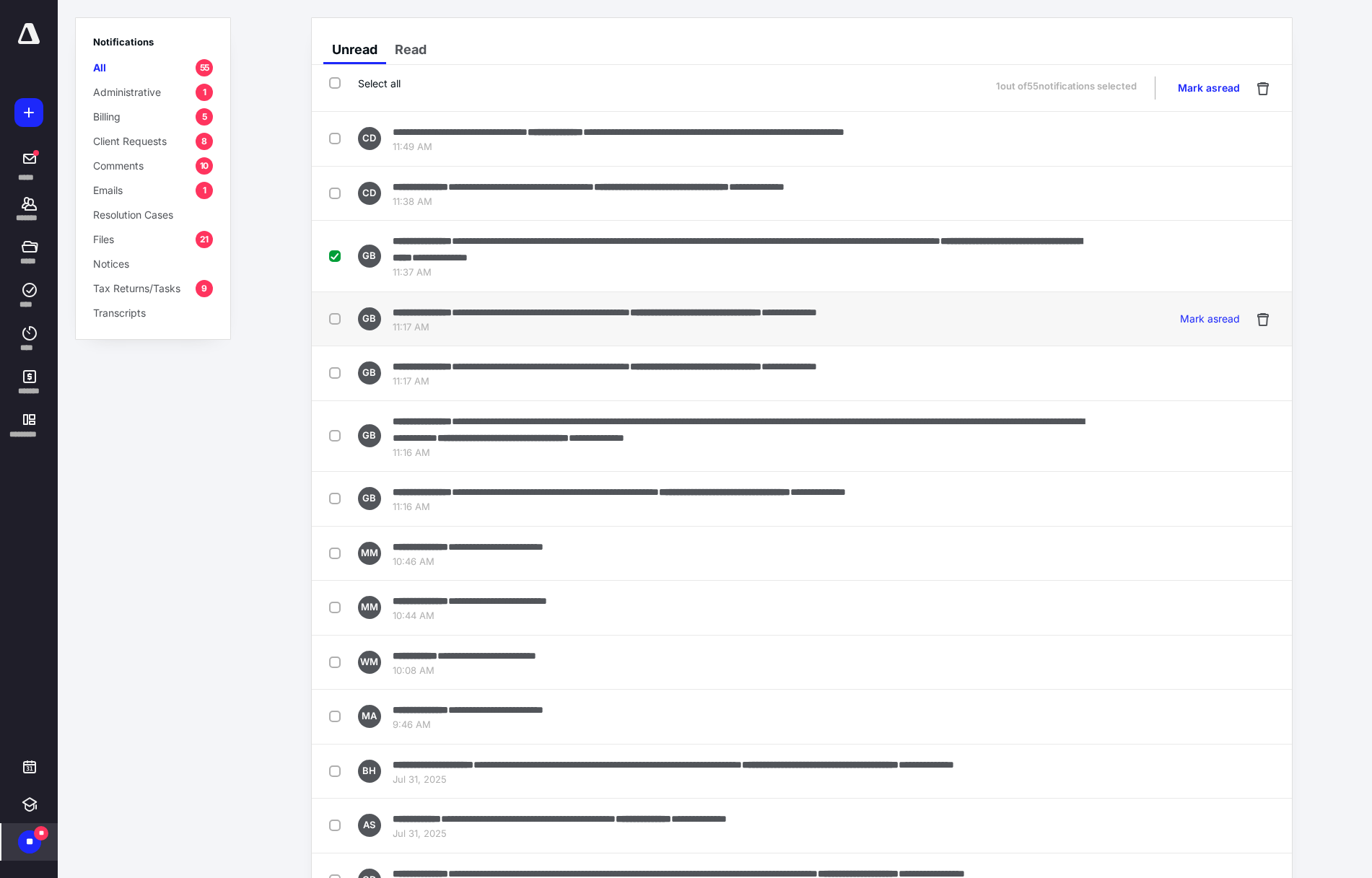 click at bounding box center (338, 318) 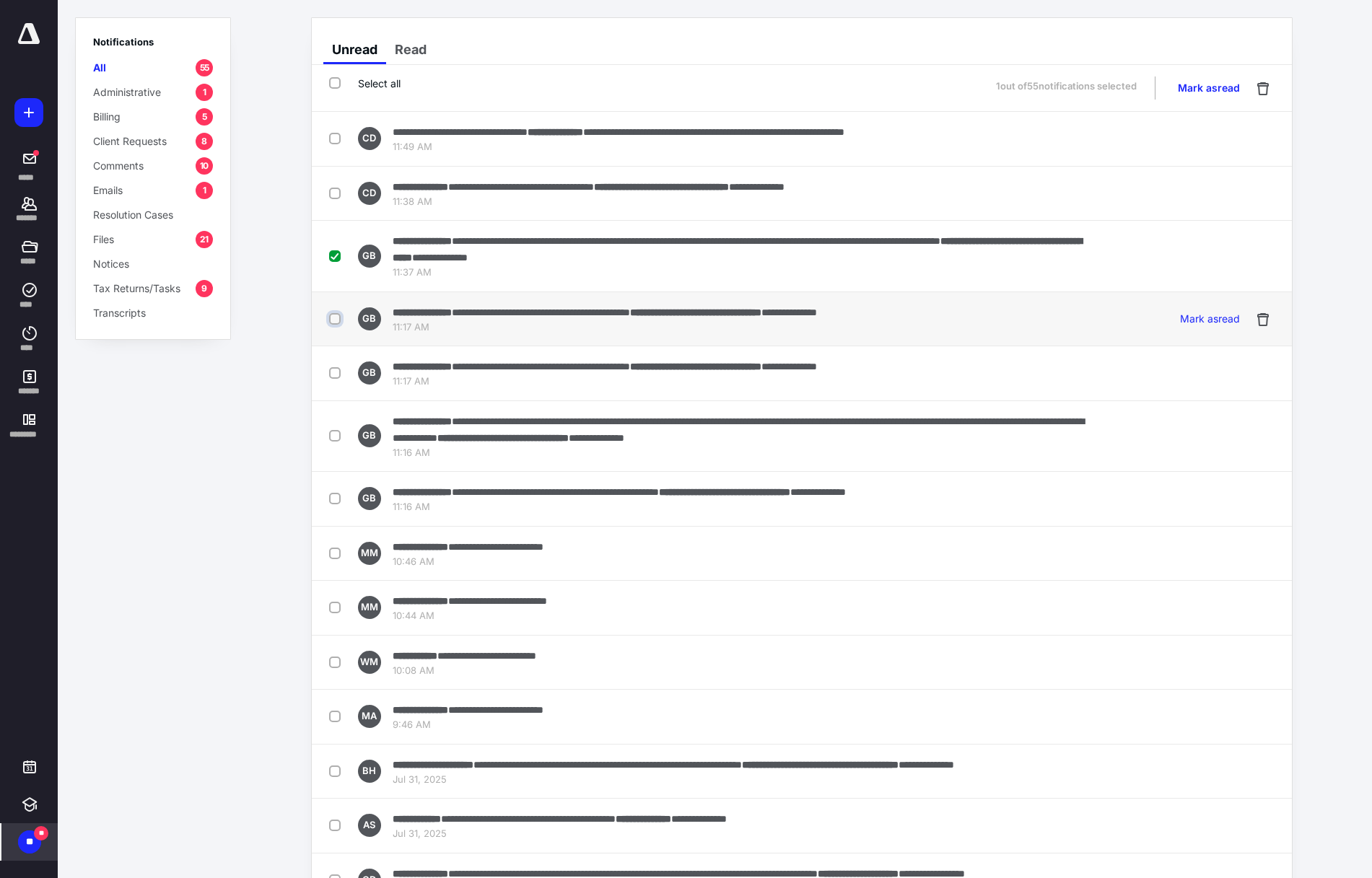 click at bounding box center (336, 319) 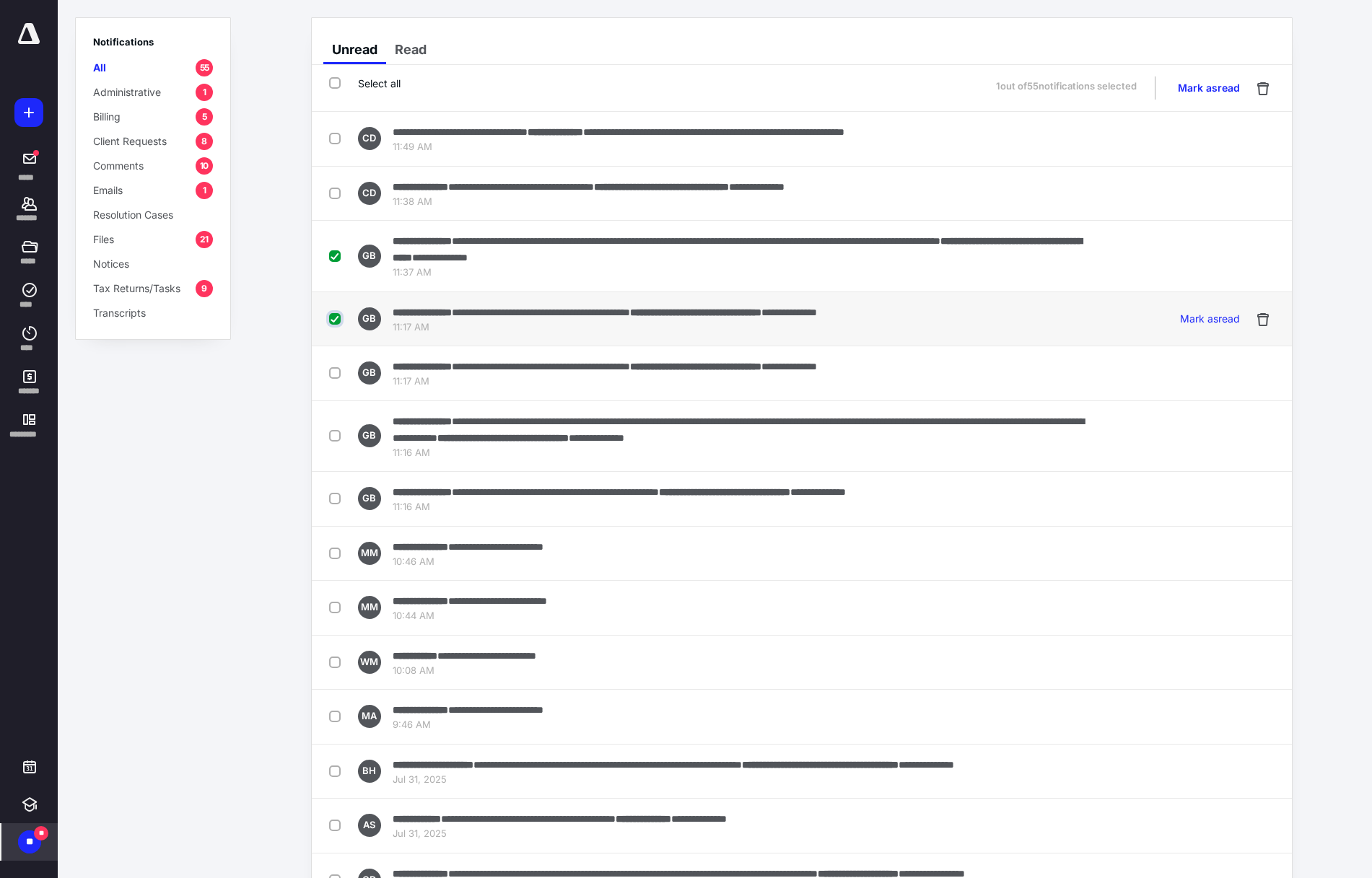 checkbox on "true" 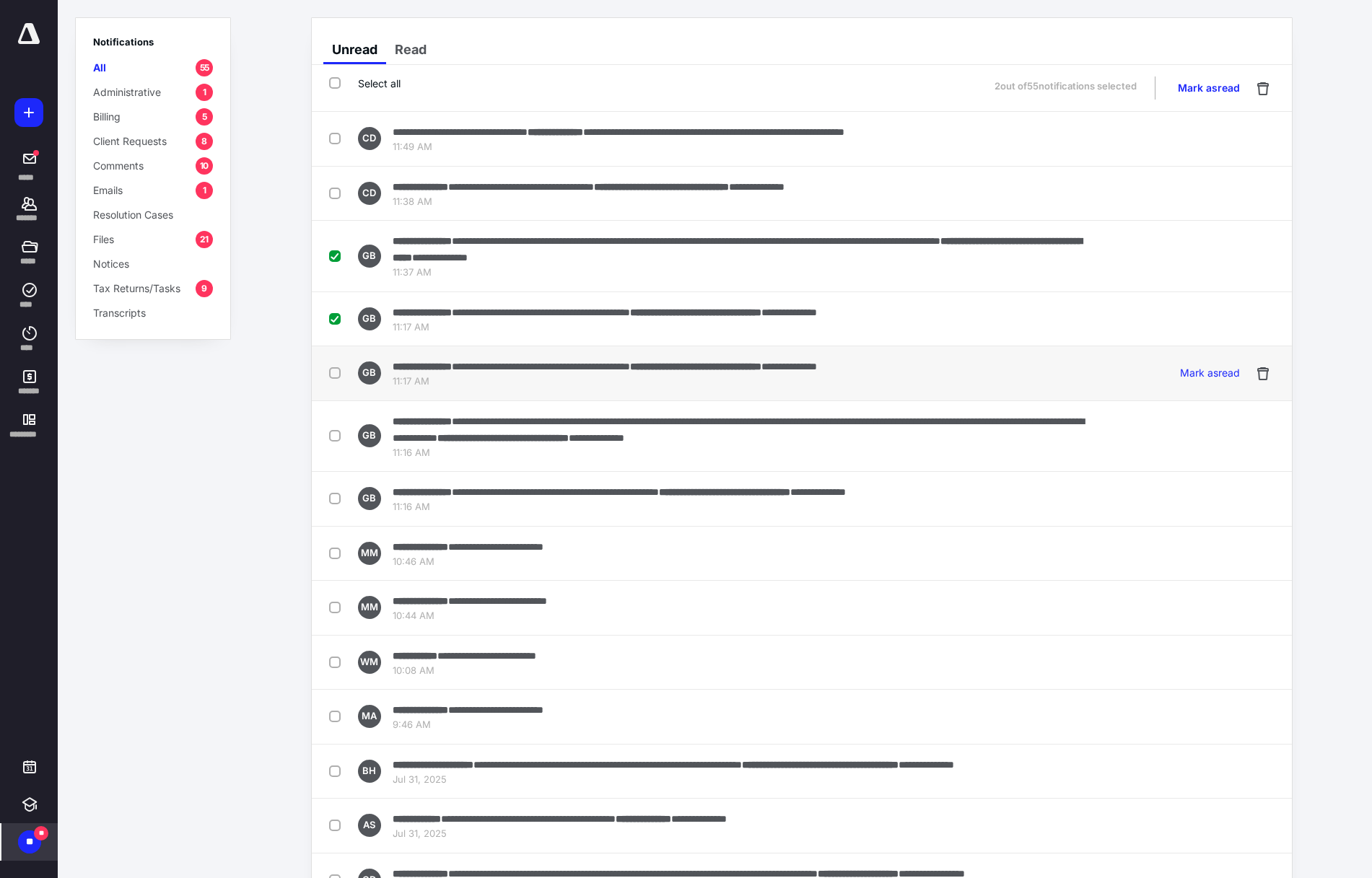 click at bounding box center [338, 372] 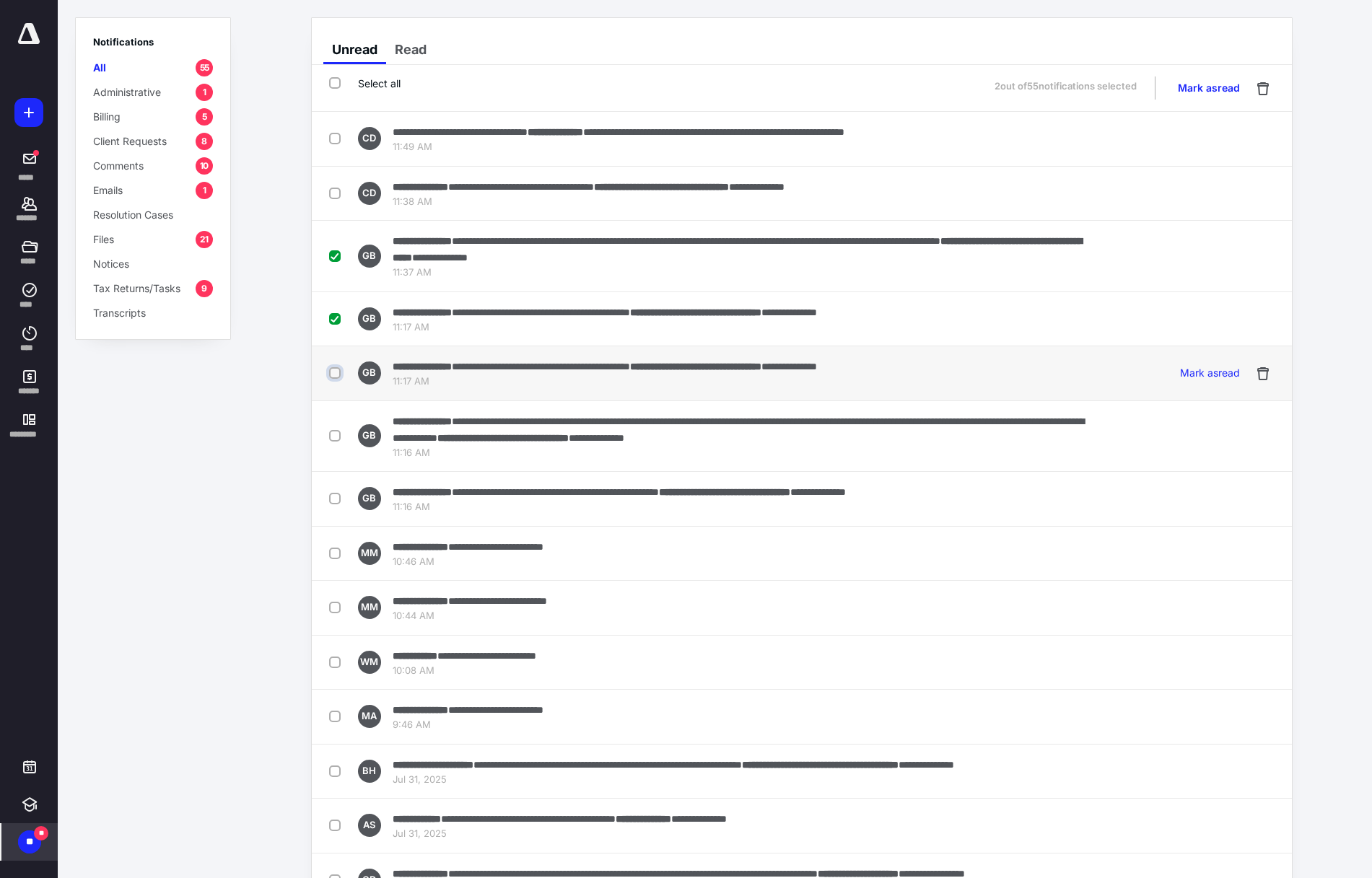 click at bounding box center [336, 373] 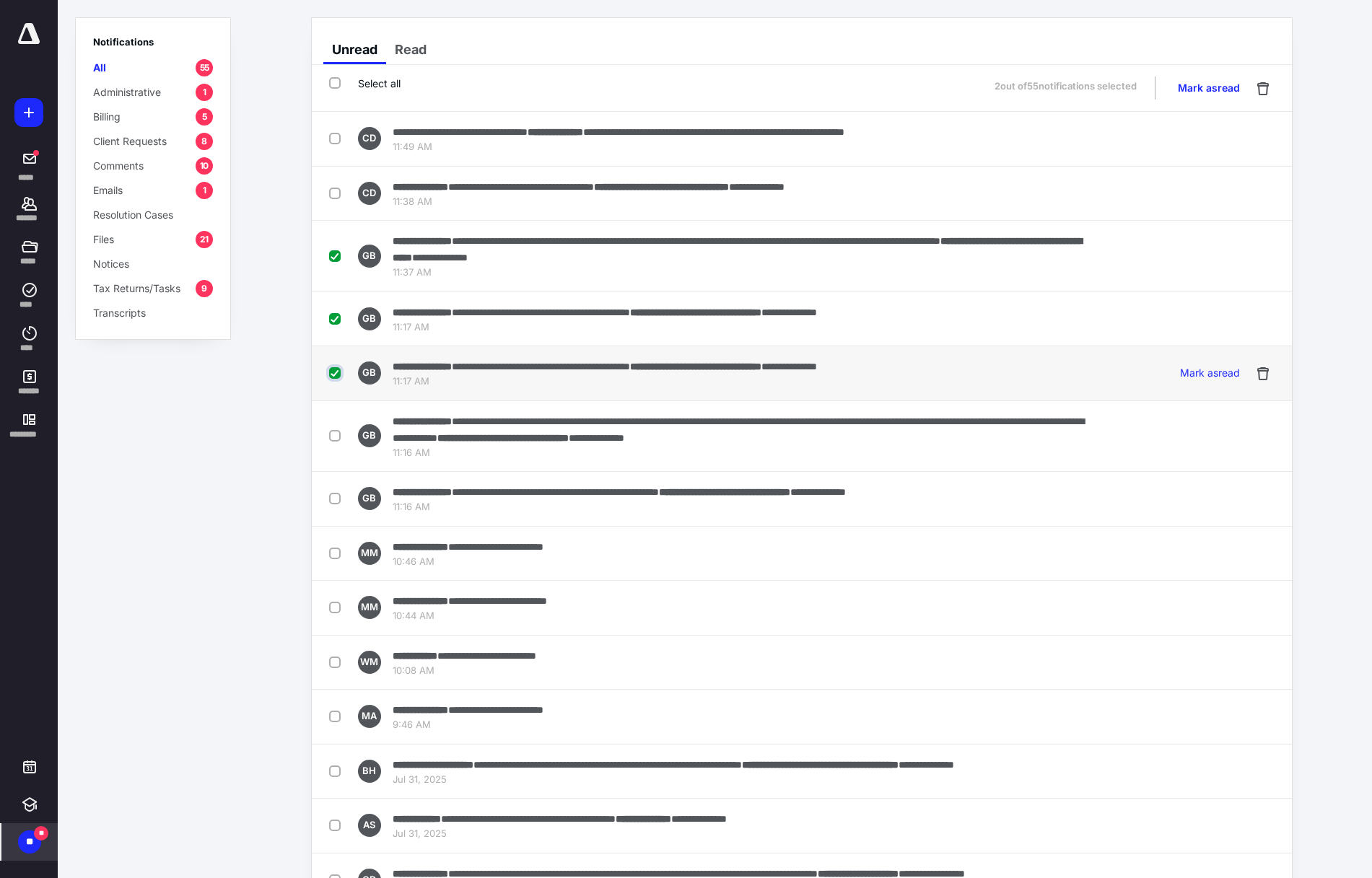 checkbox on "true" 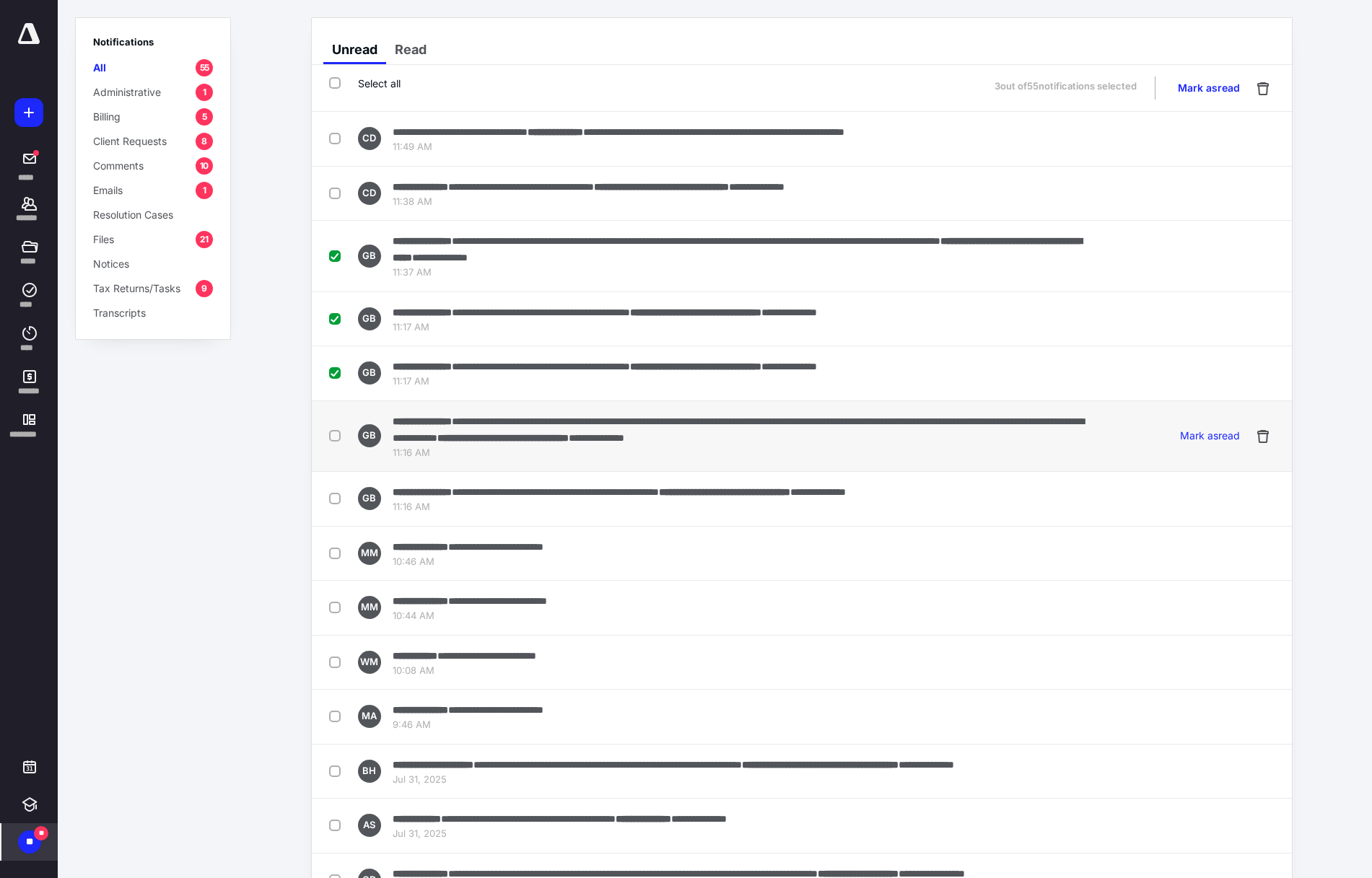 click at bounding box center (338, 435) 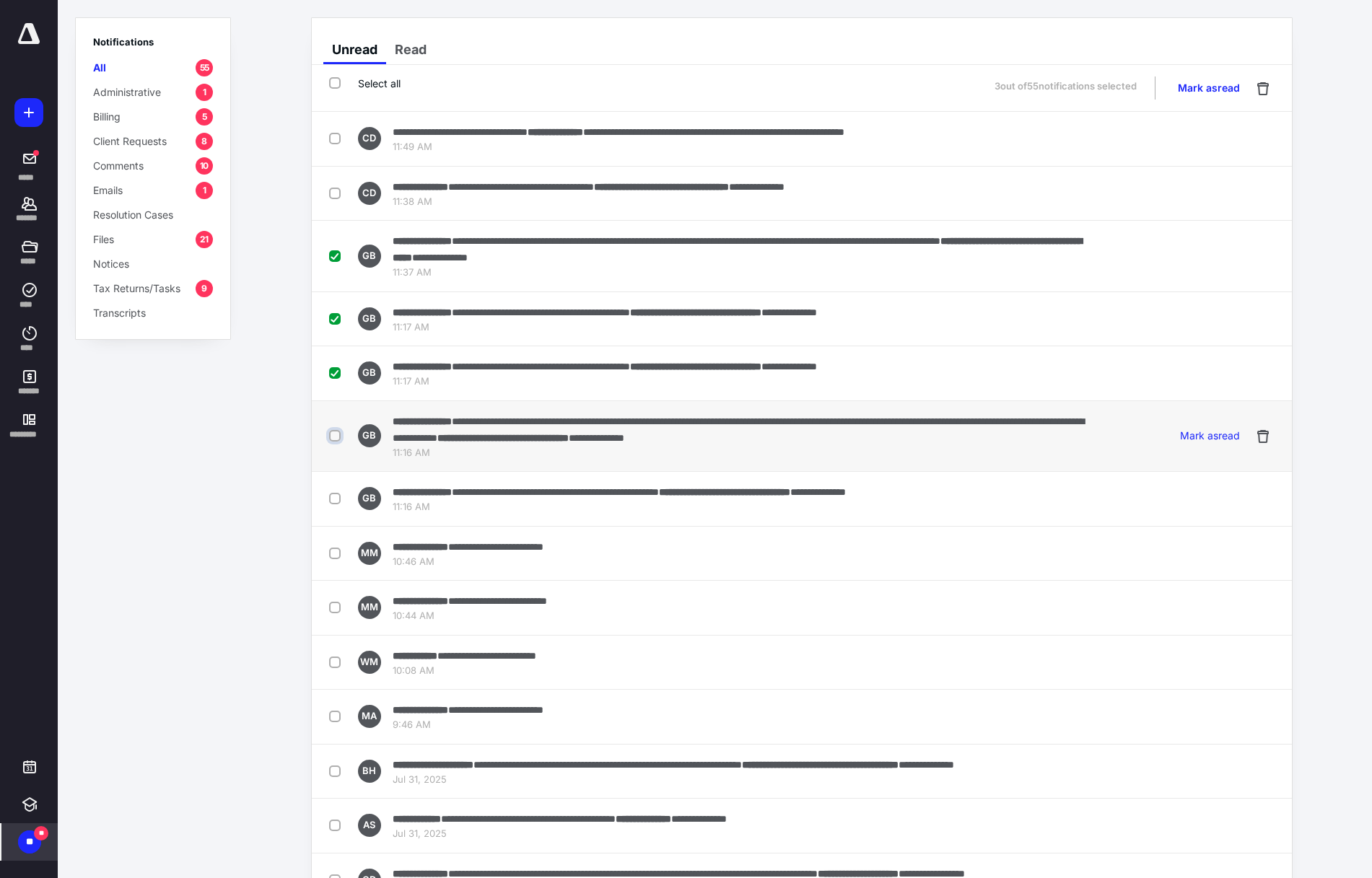 click at bounding box center (336, 436) 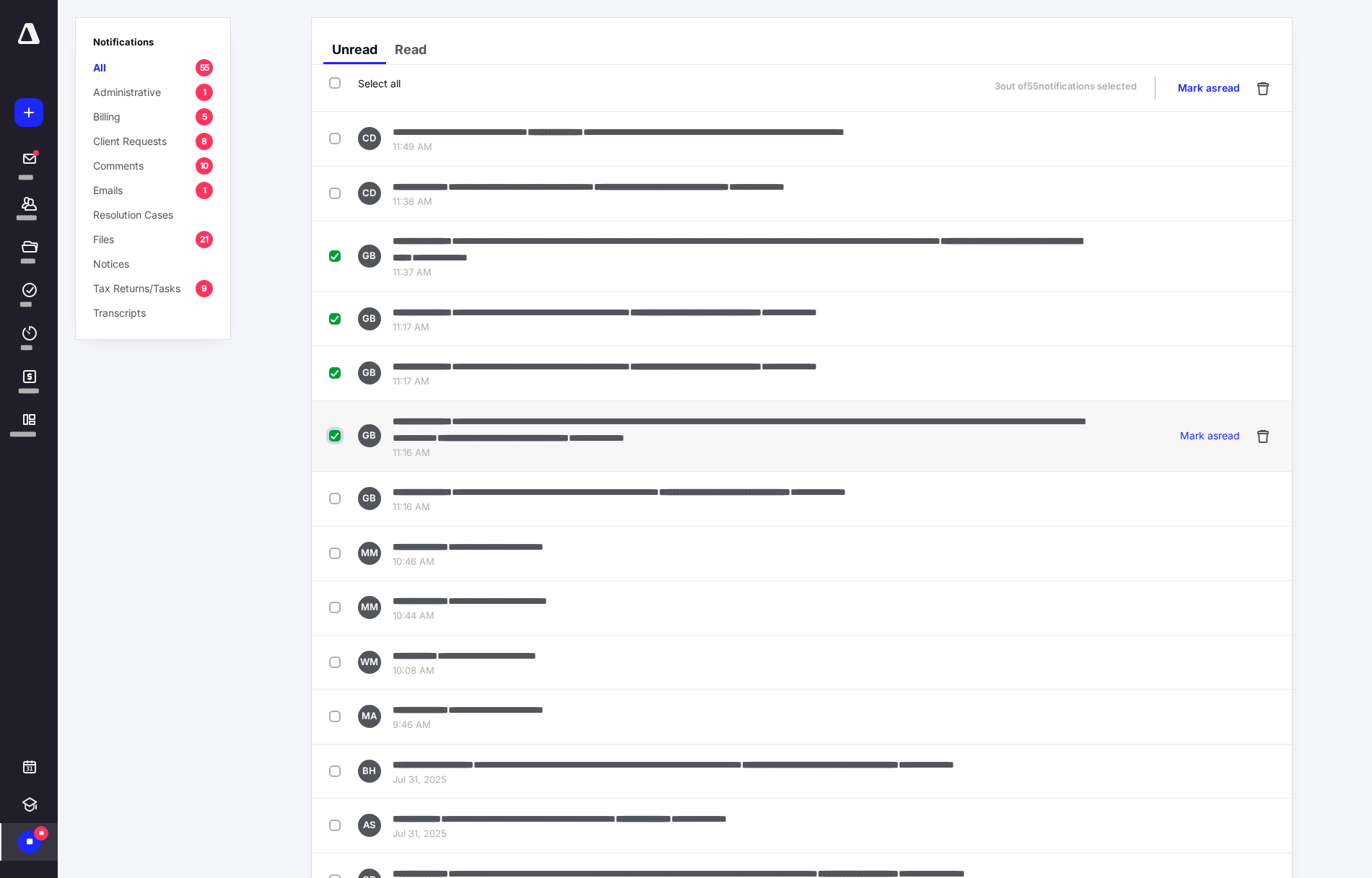 checkbox on "true" 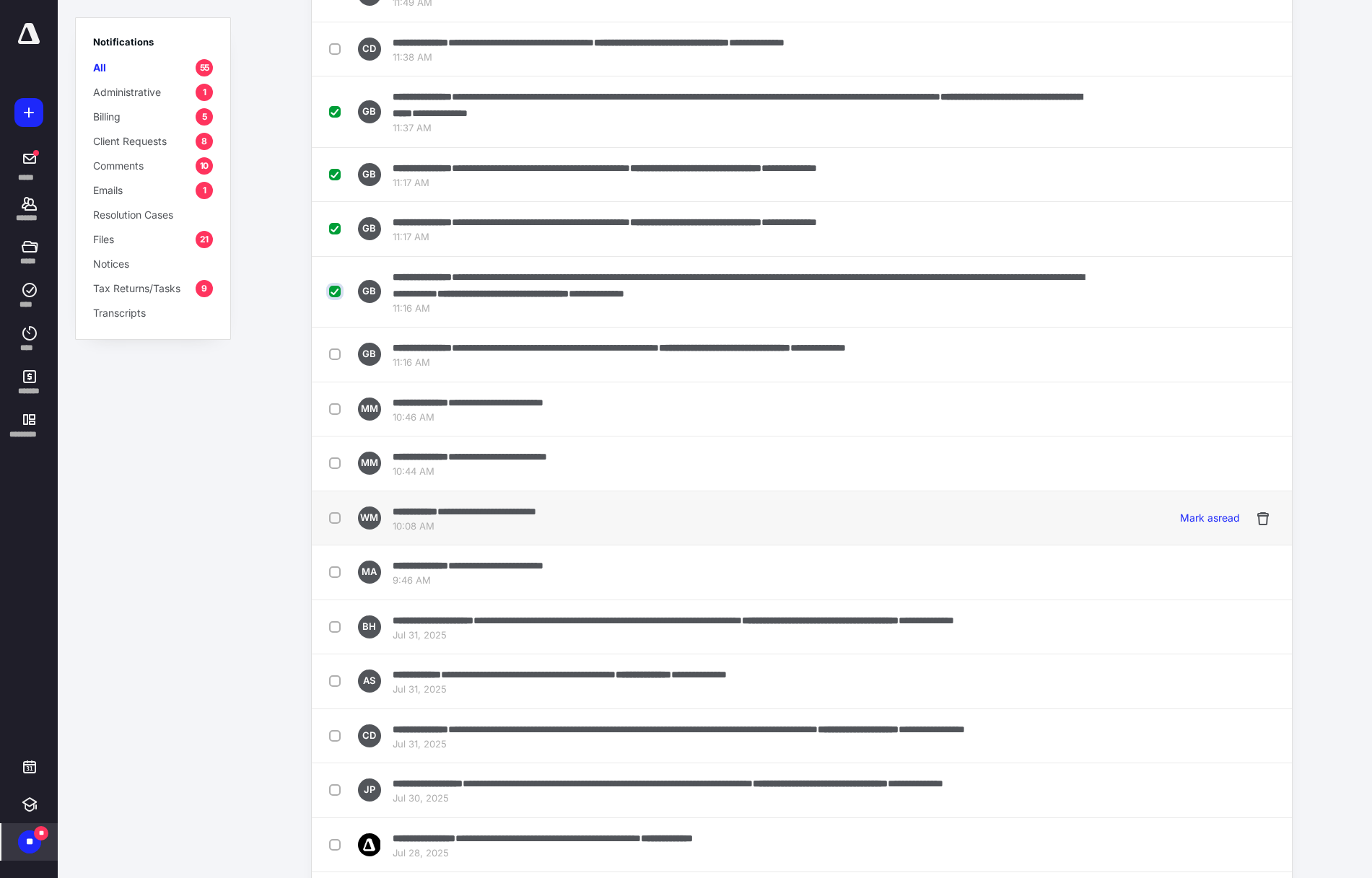 scroll, scrollTop: 216, scrollLeft: 0, axis: vertical 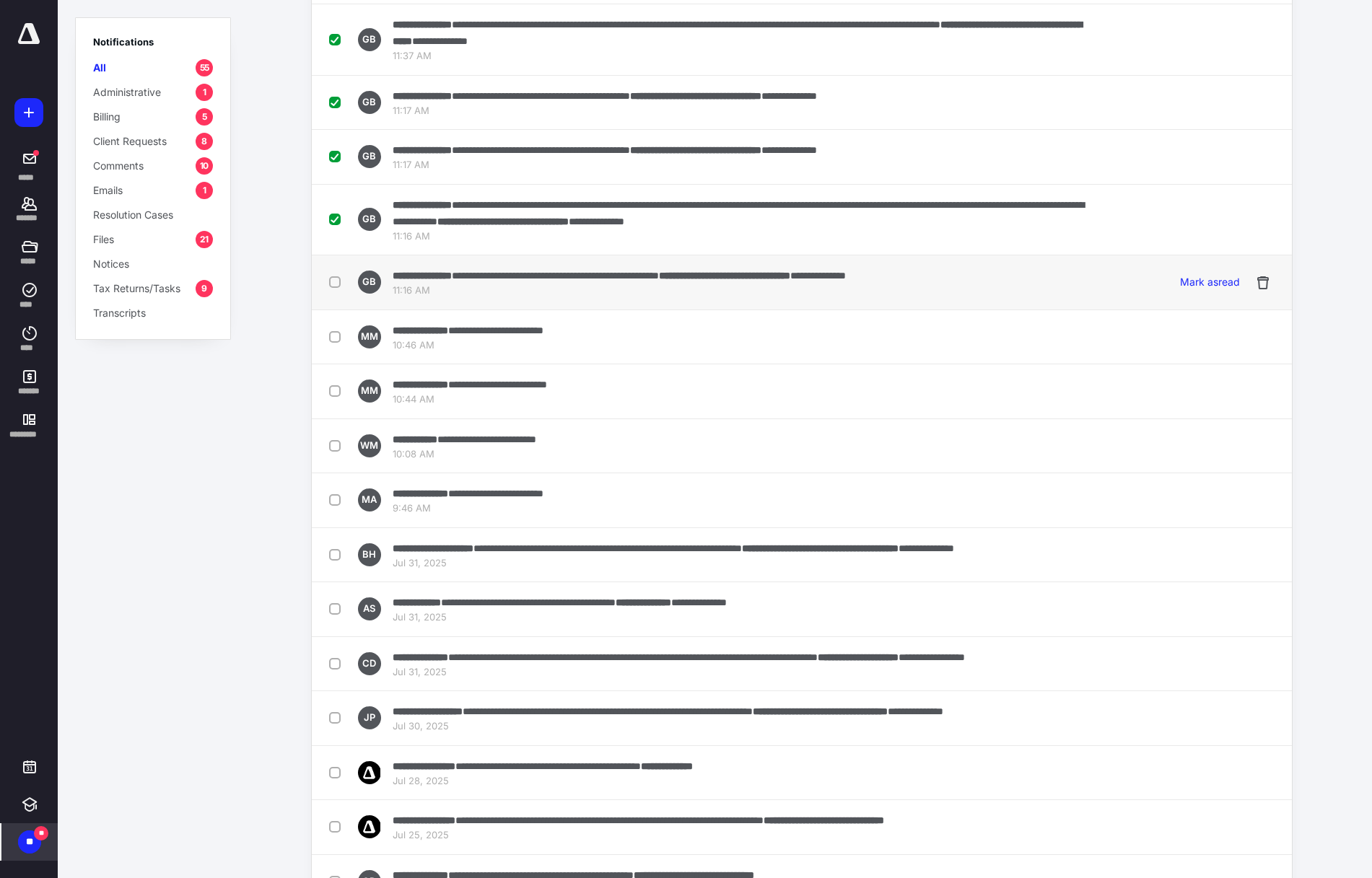 click at bounding box center (338, 281) 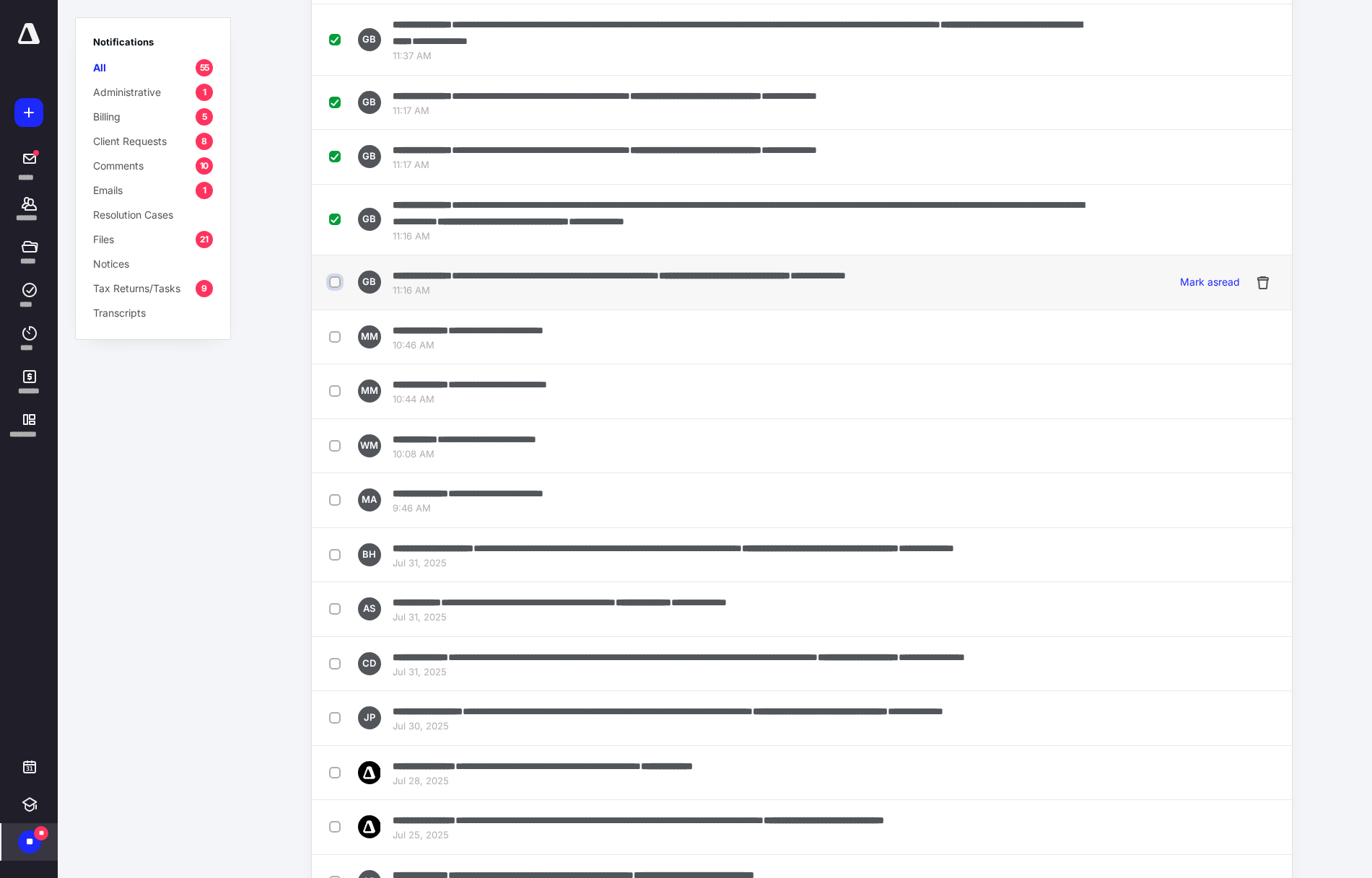 click at bounding box center [336, 282] 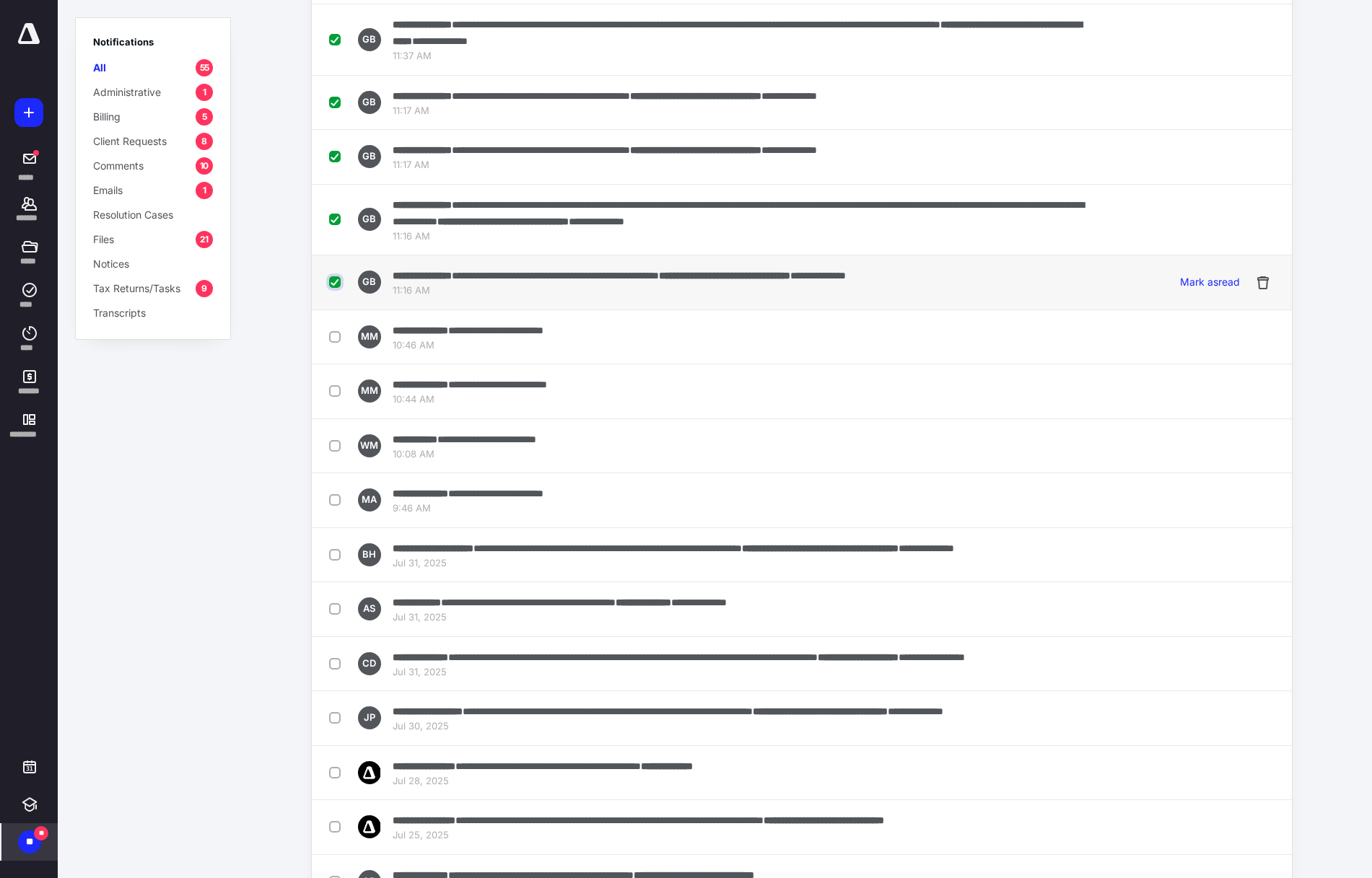 checkbox on "true" 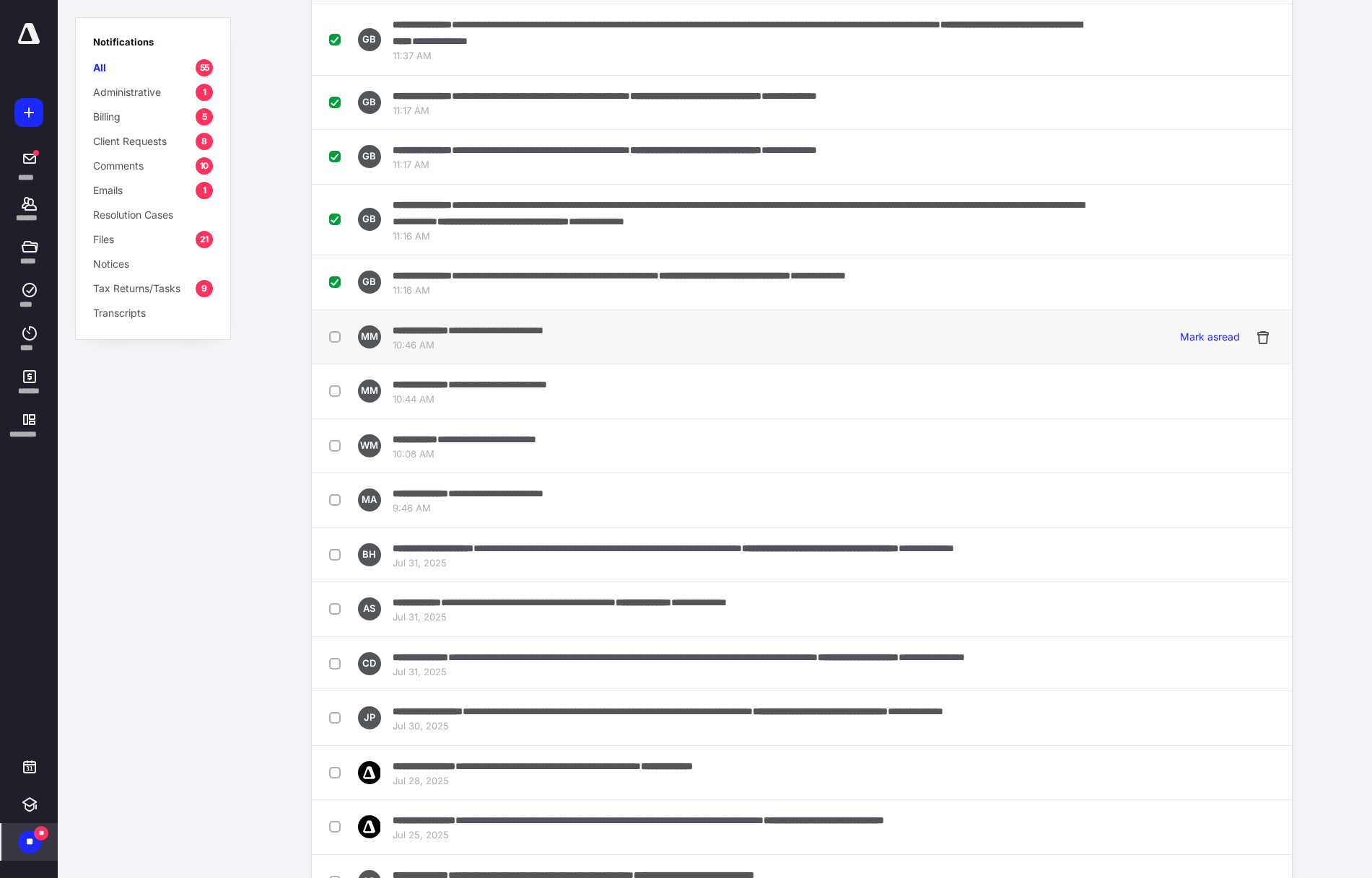 click at bounding box center [338, 336] 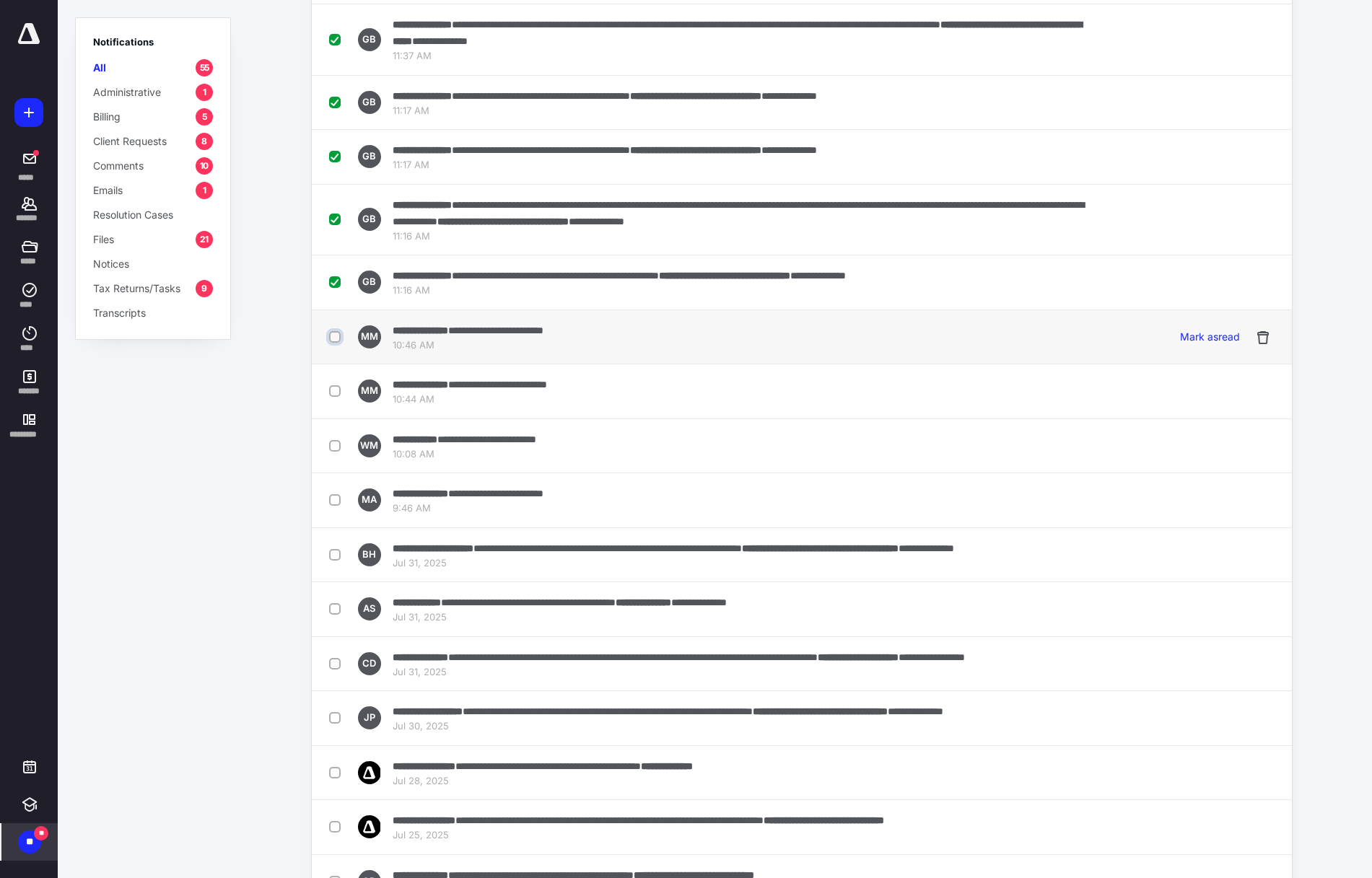 click at bounding box center [336, 337] 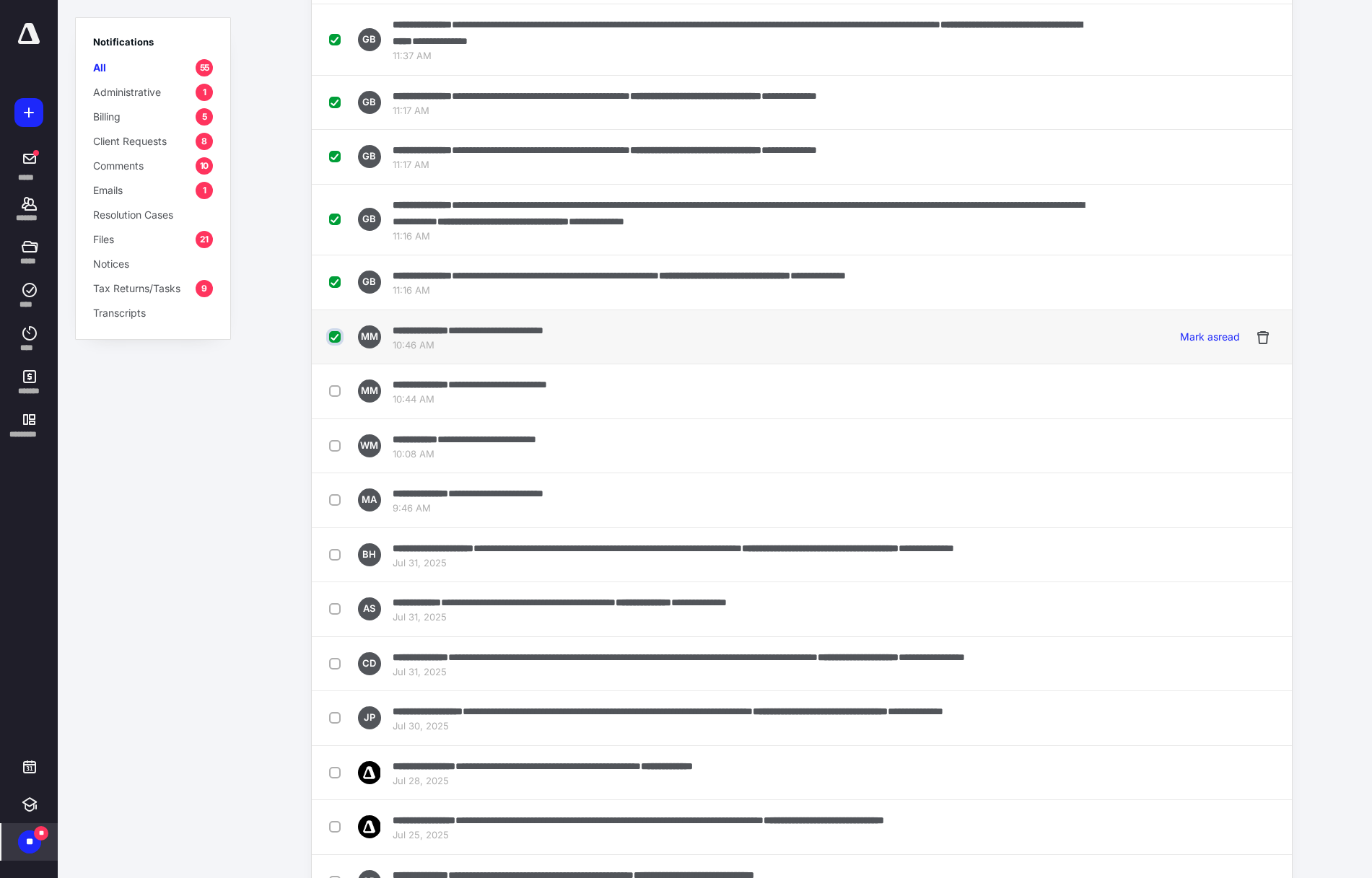 checkbox on "true" 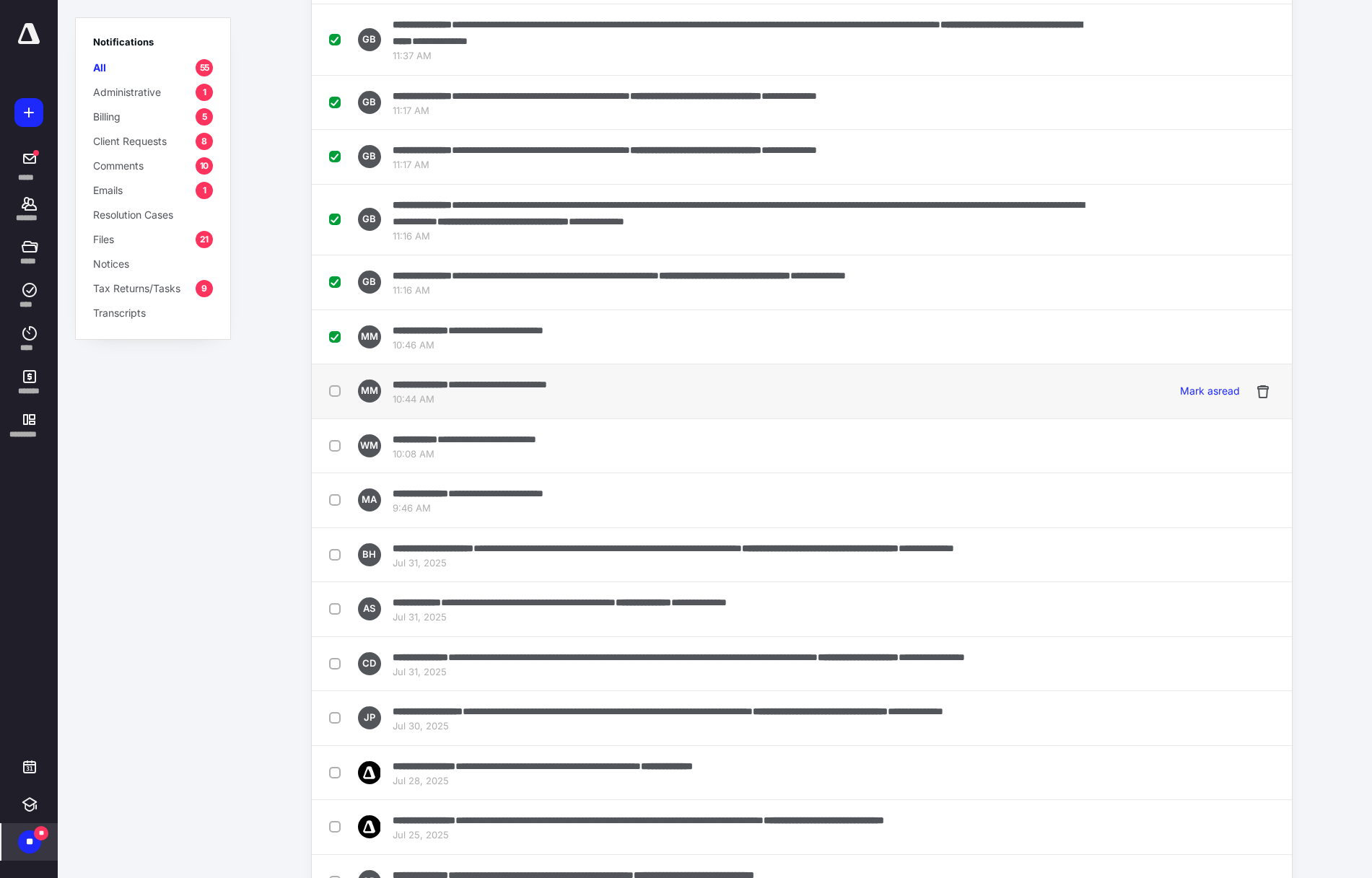 click at bounding box center [338, 390] 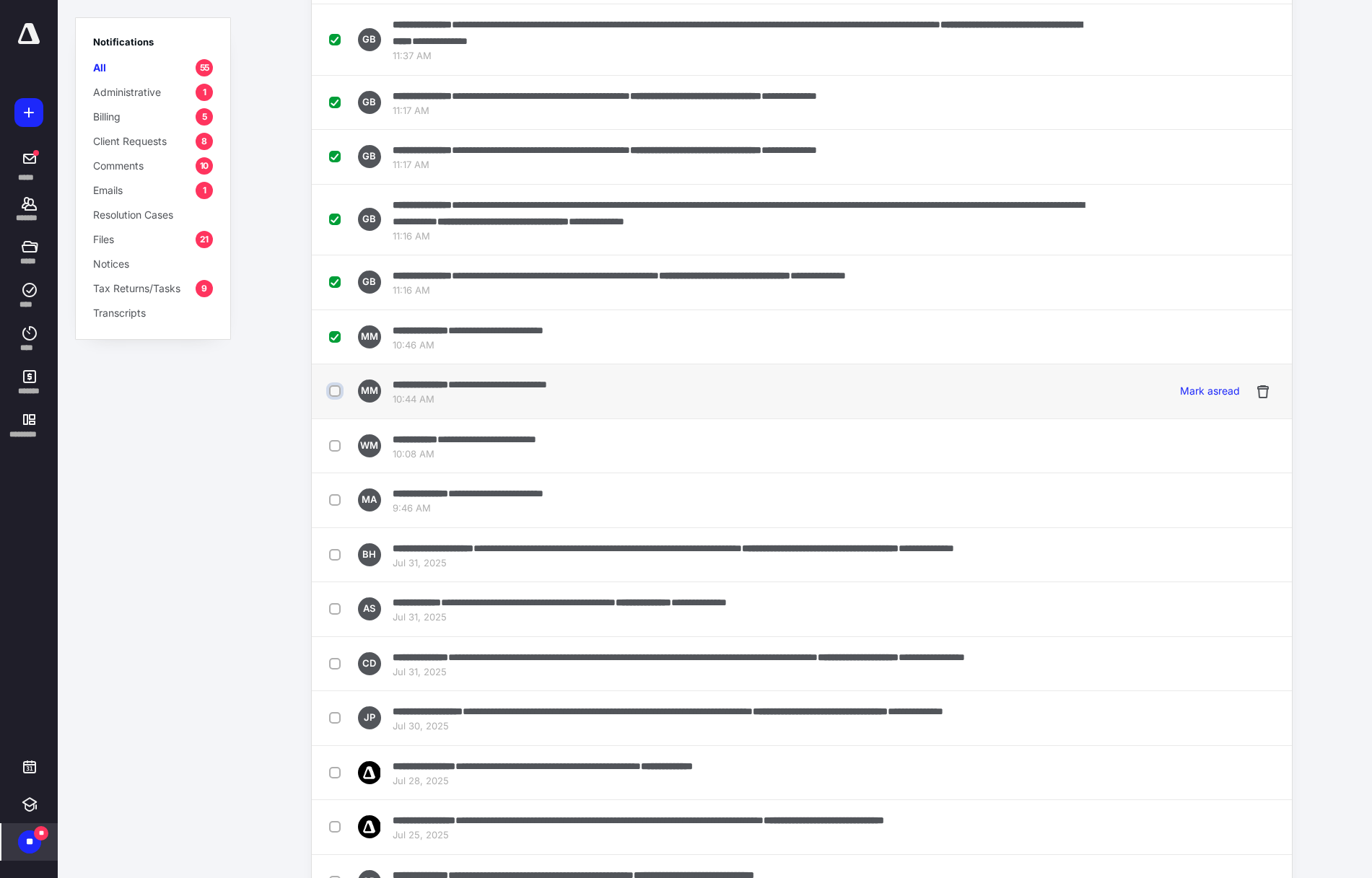 click at bounding box center [336, 391] 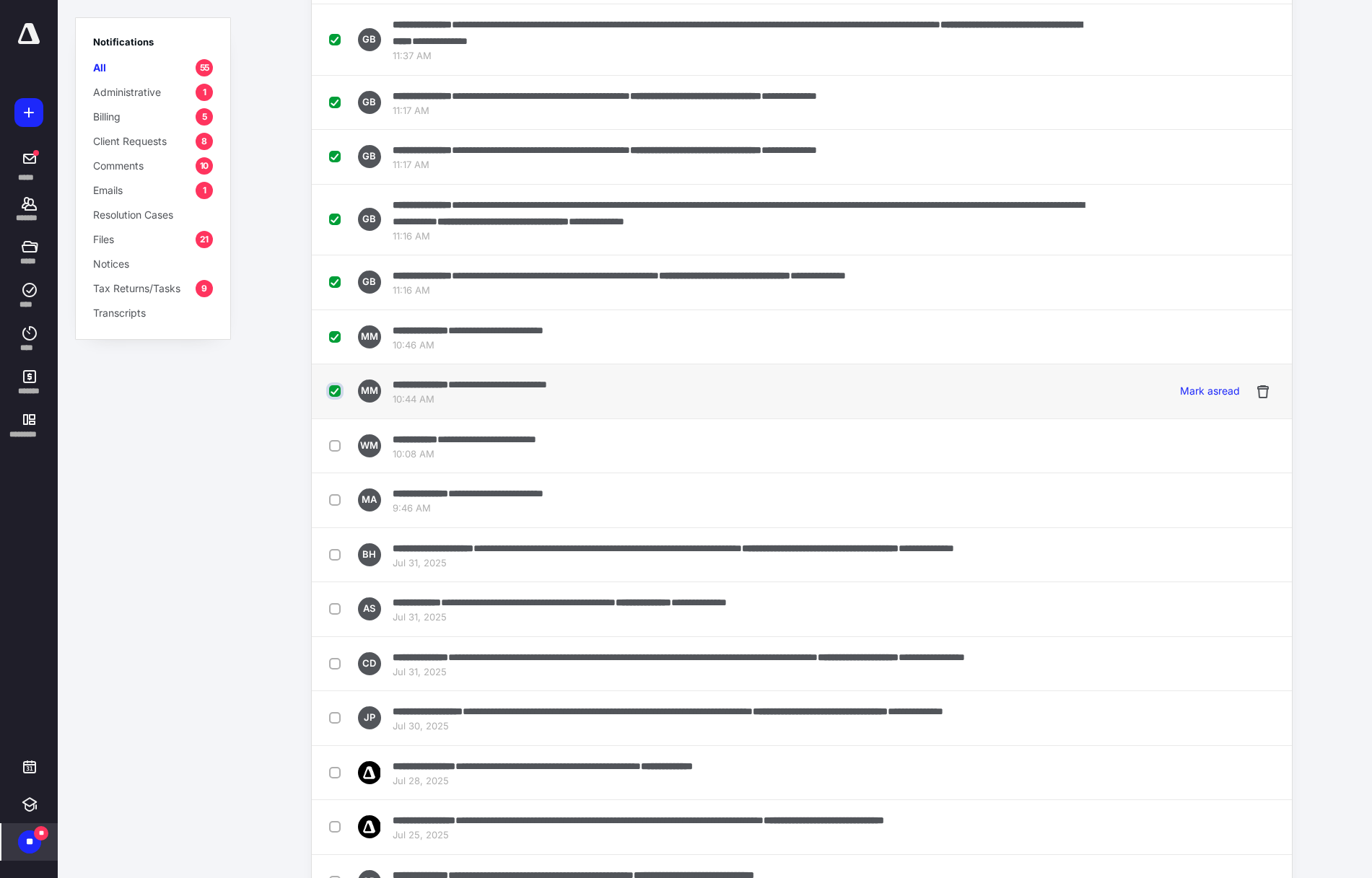 checkbox on "true" 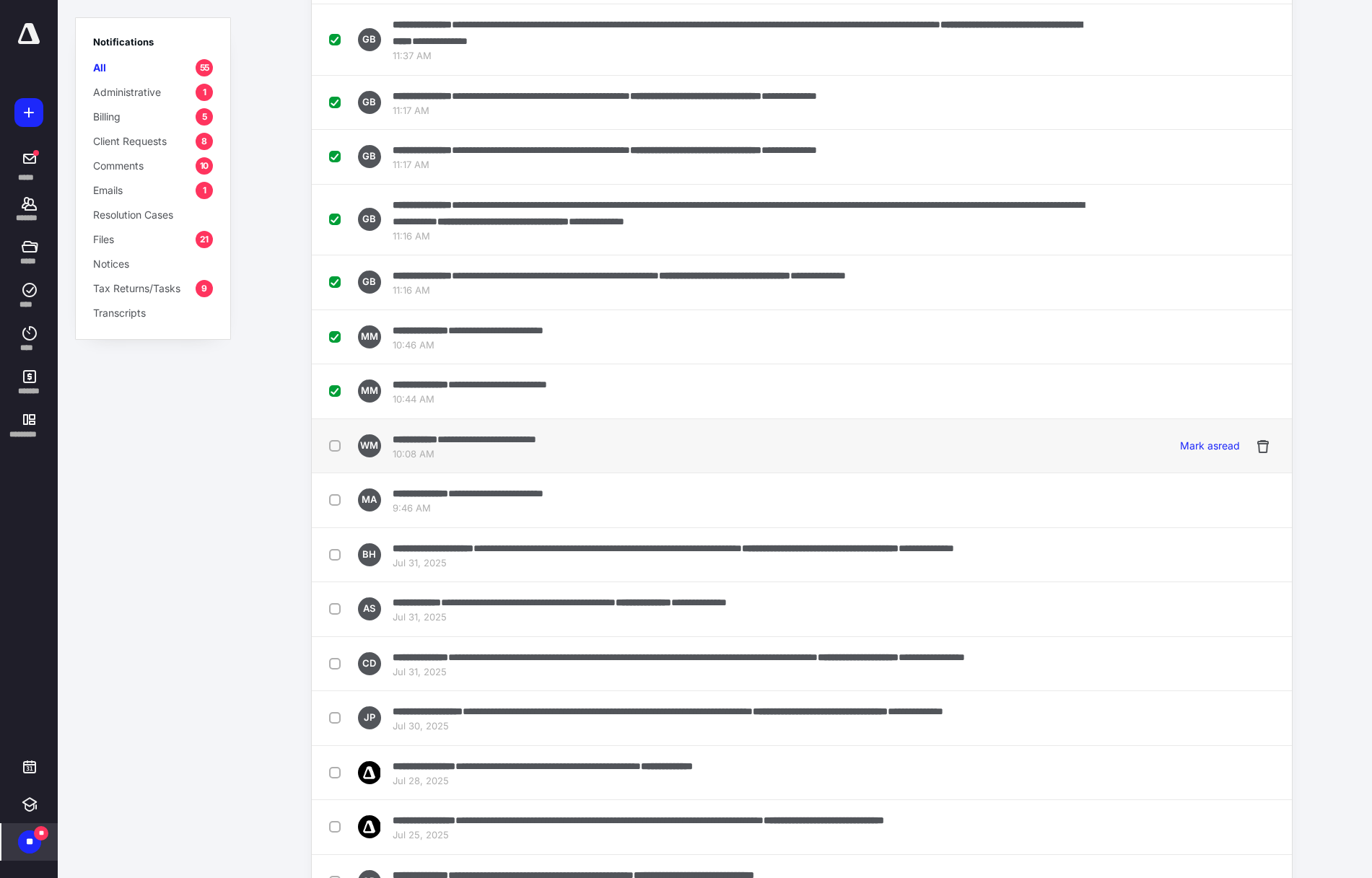 click at bounding box center [338, 445] 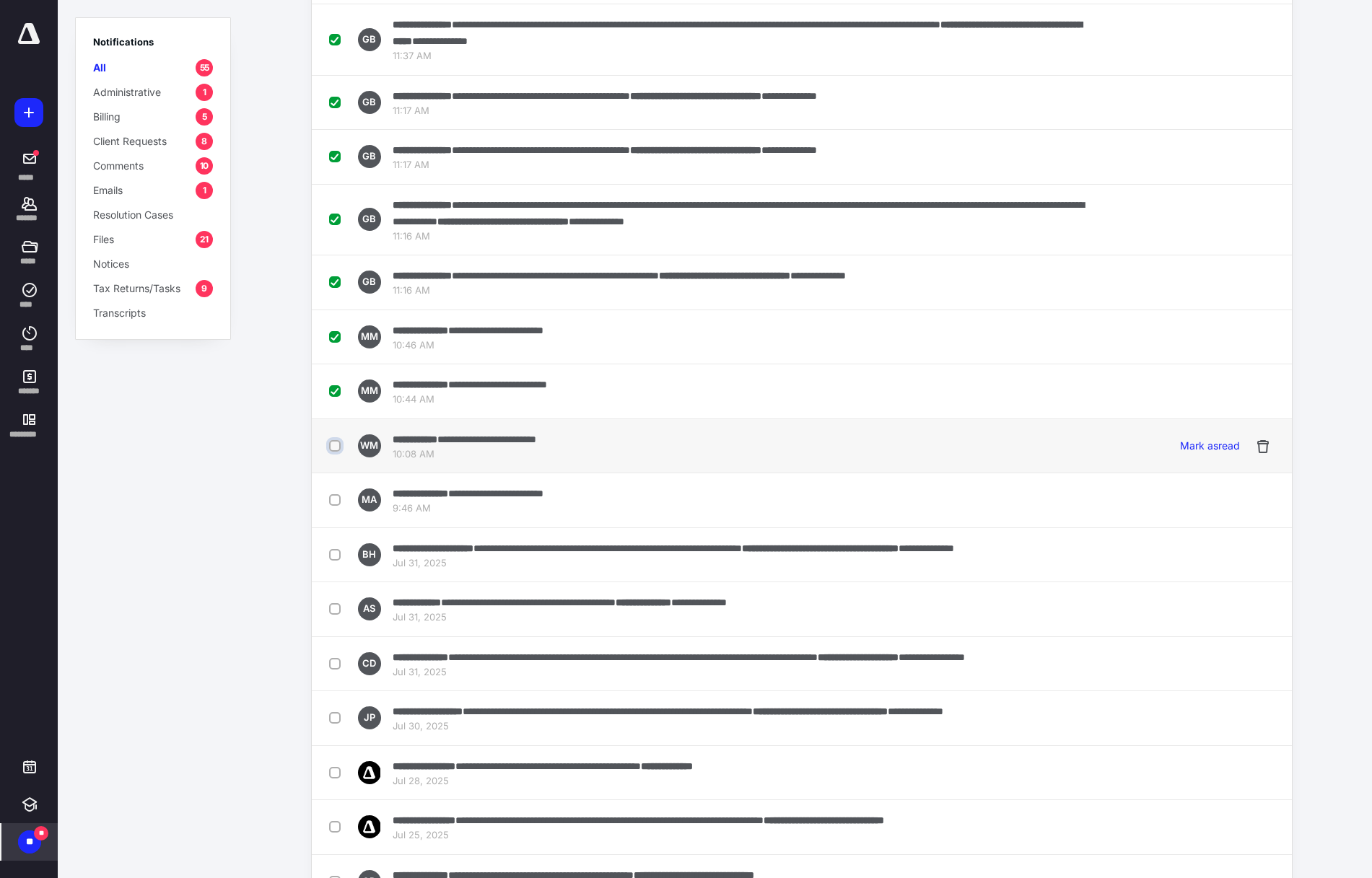 click at bounding box center (336, 446) 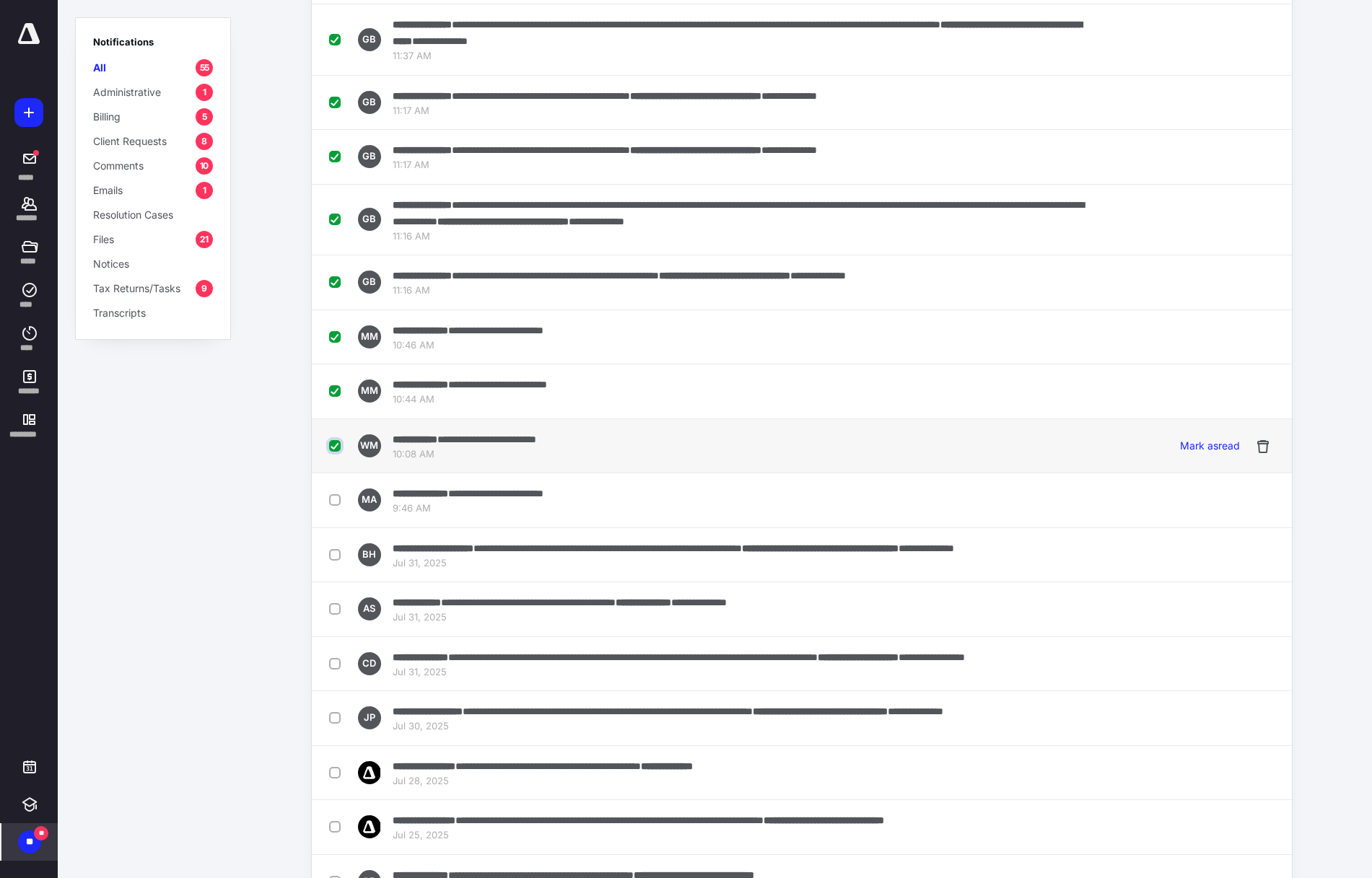 checkbox on "true" 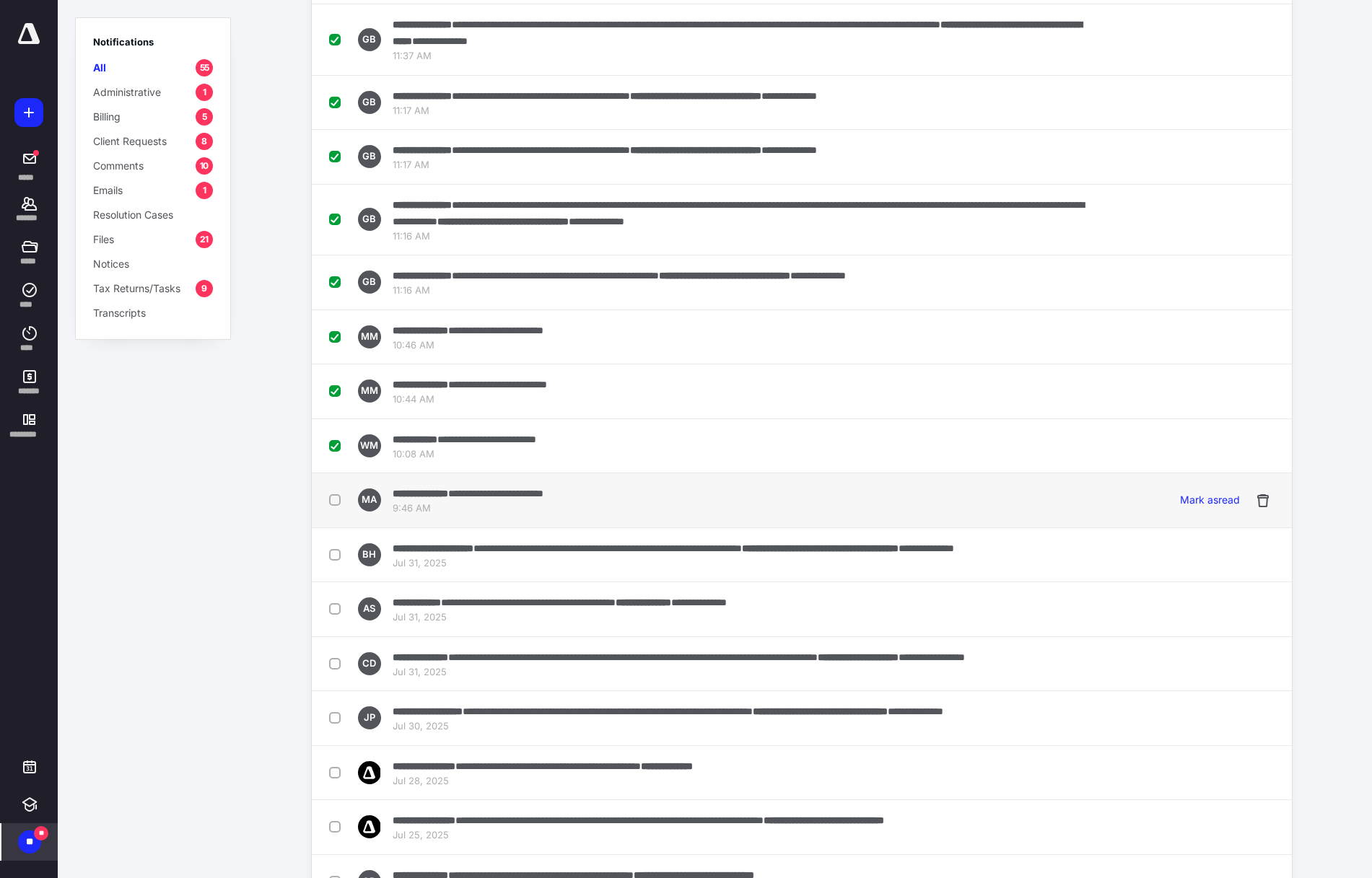 click at bounding box center (338, 499) 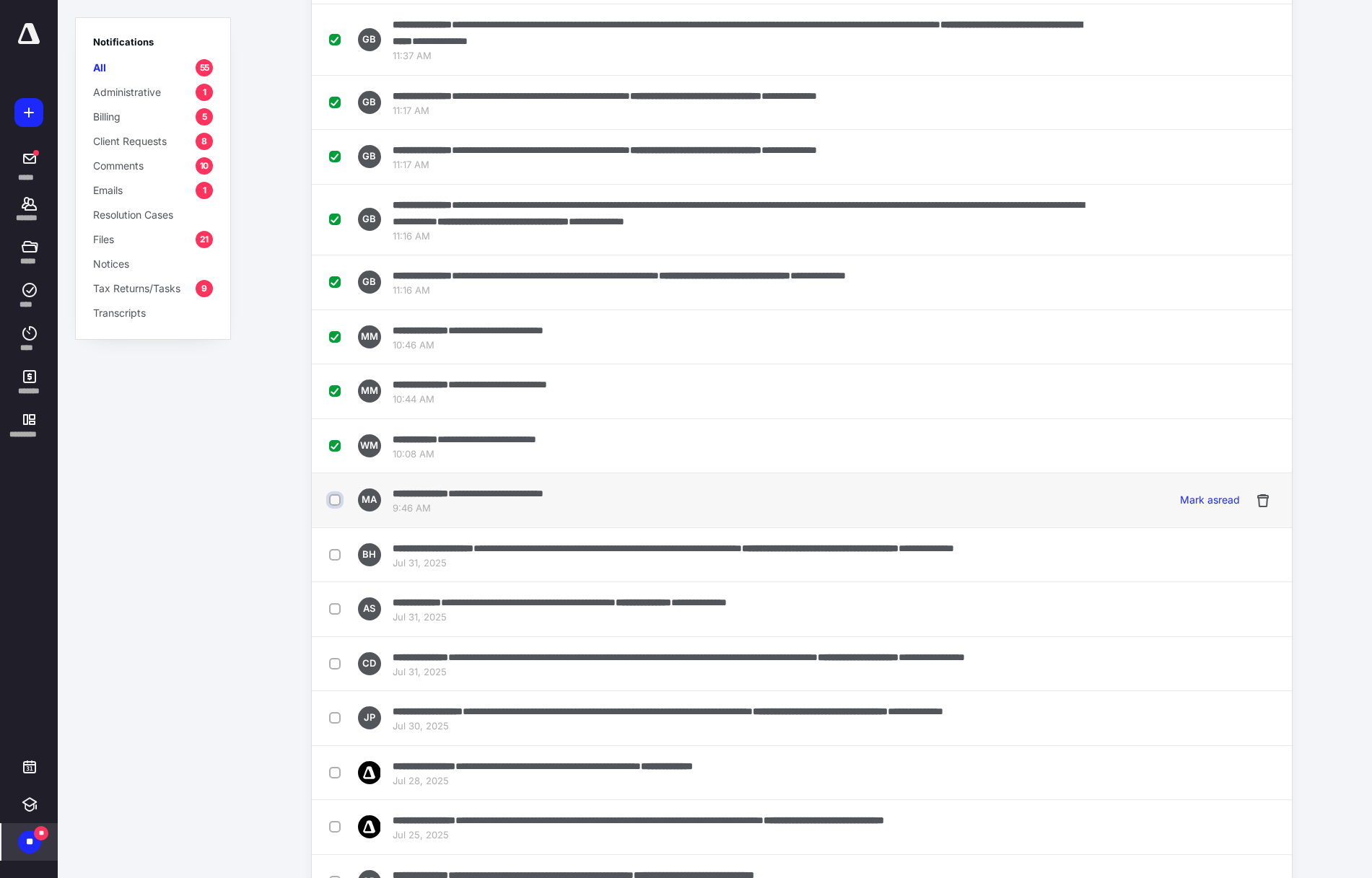 click at bounding box center (336, 500) 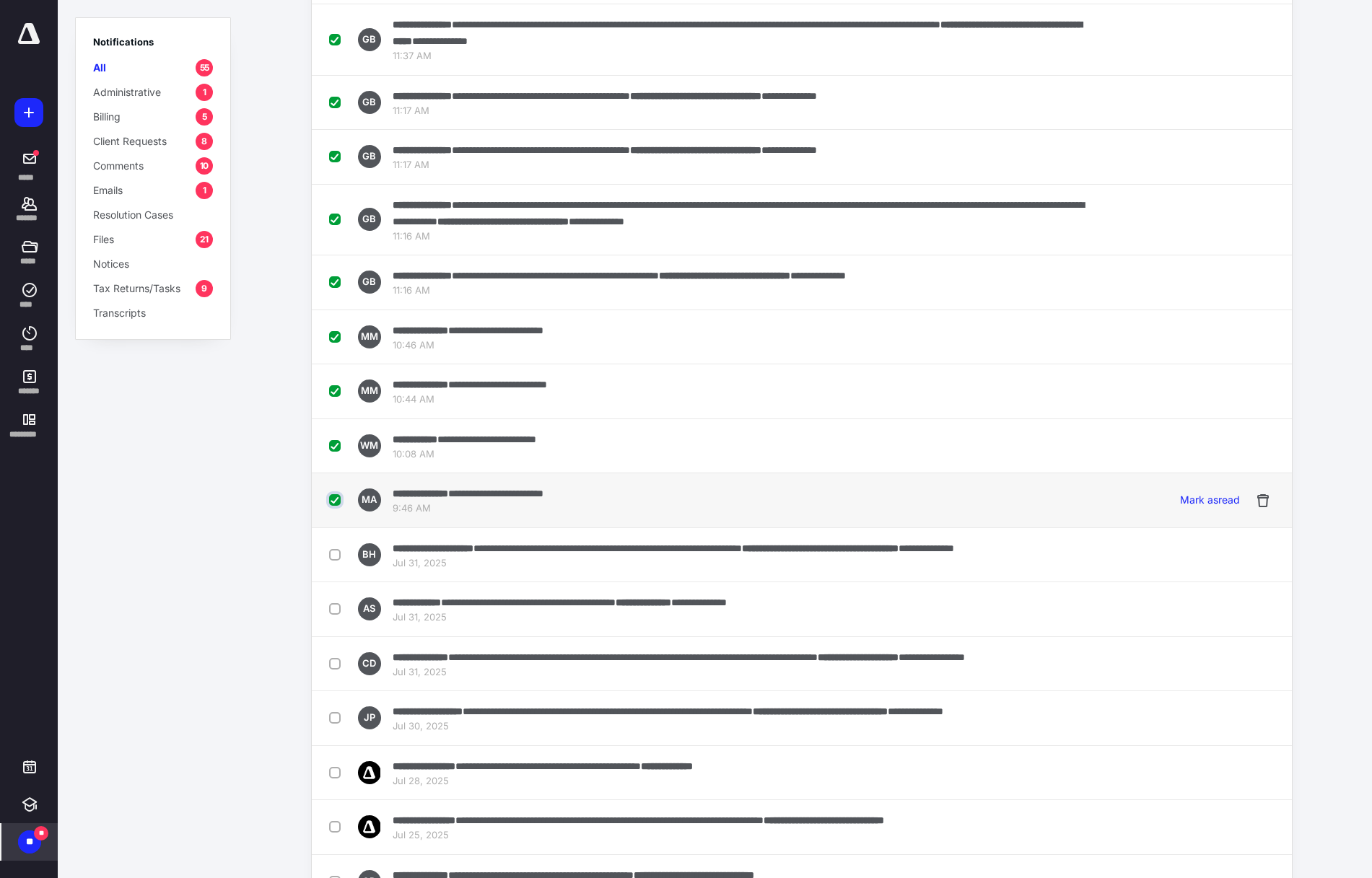 checkbox on "true" 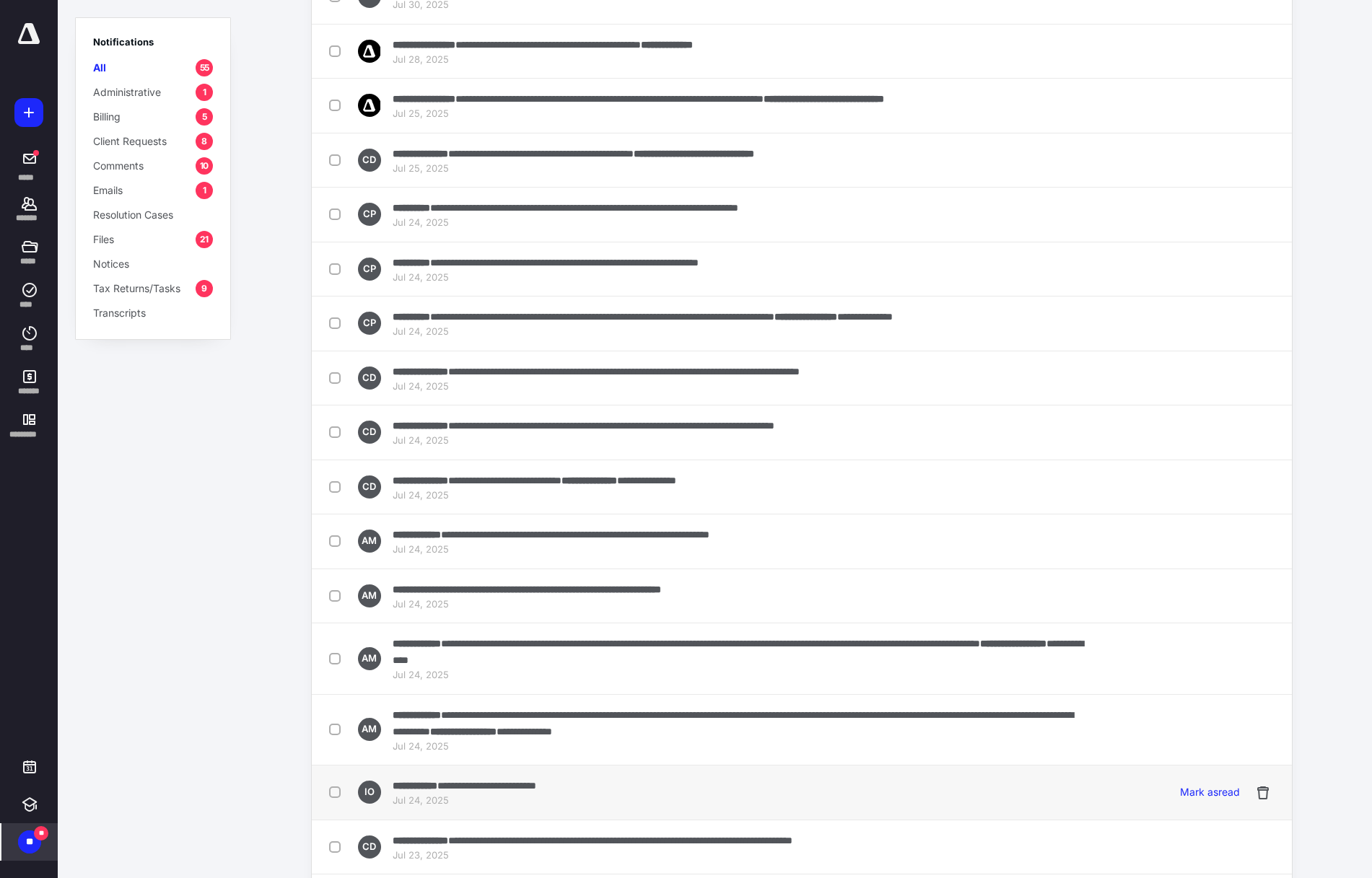 scroll, scrollTop: 1371, scrollLeft: 0, axis: vertical 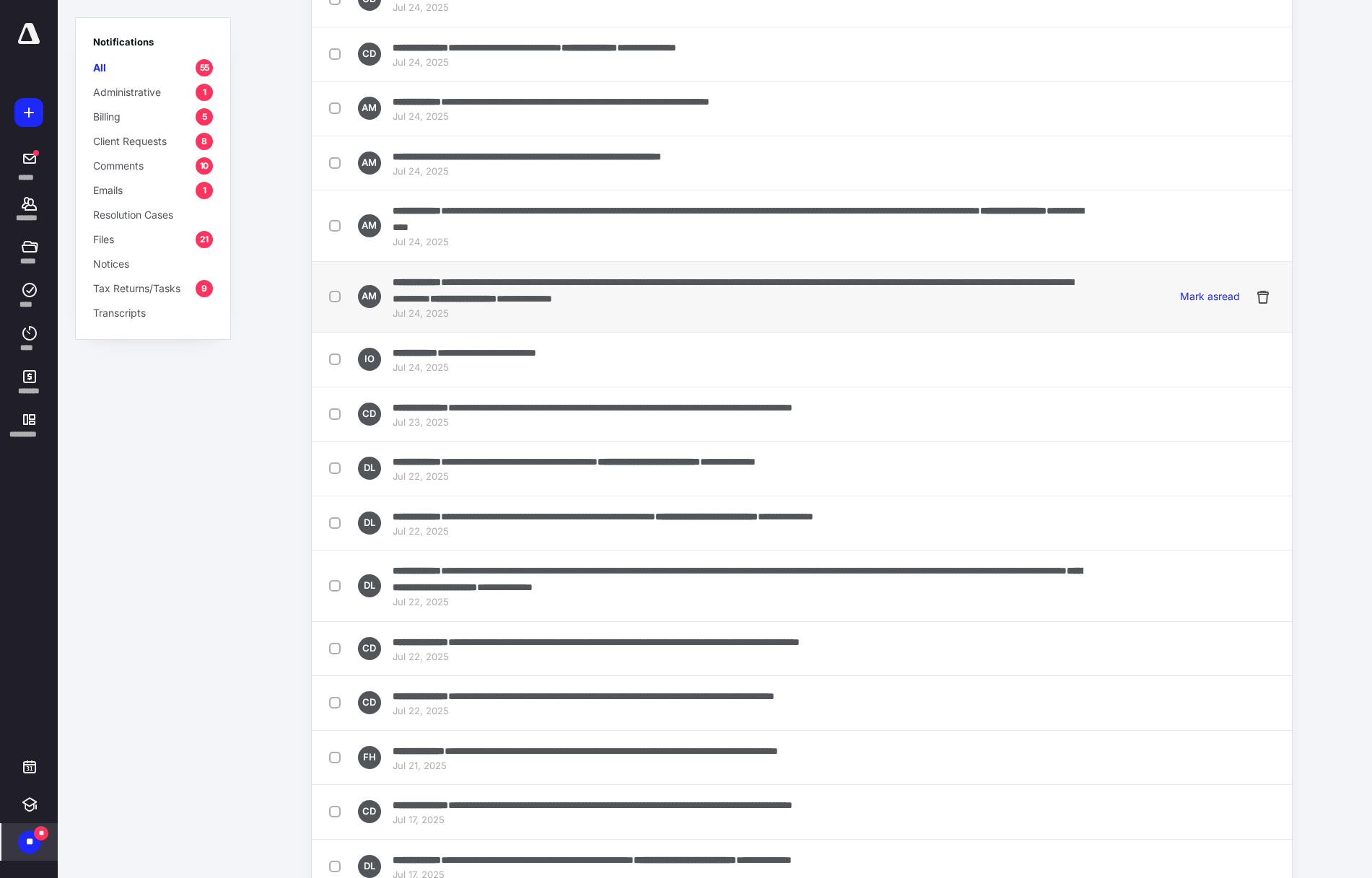 click at bounding box center [338, 296] 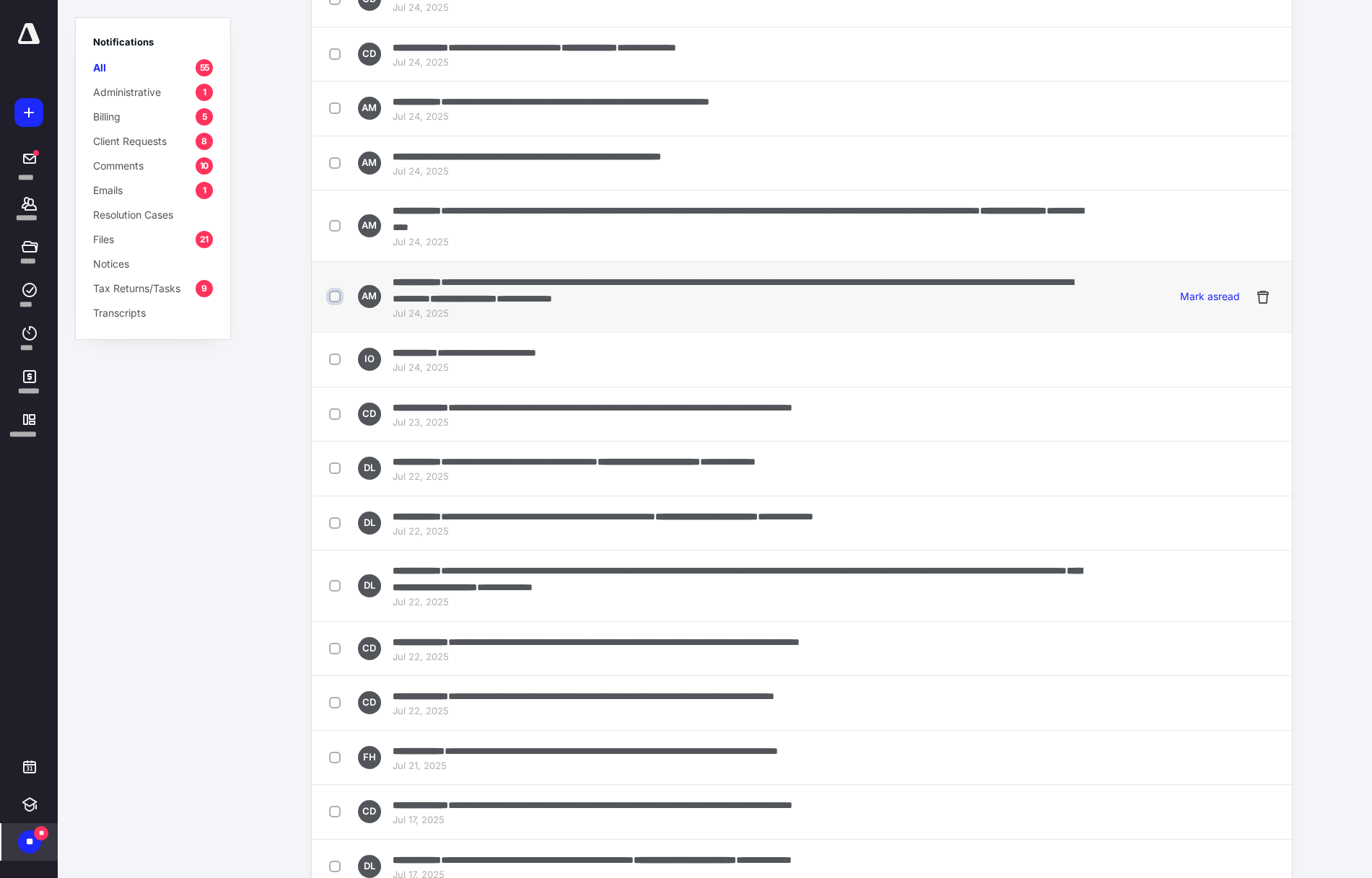 click at bounding box center (336, 297) 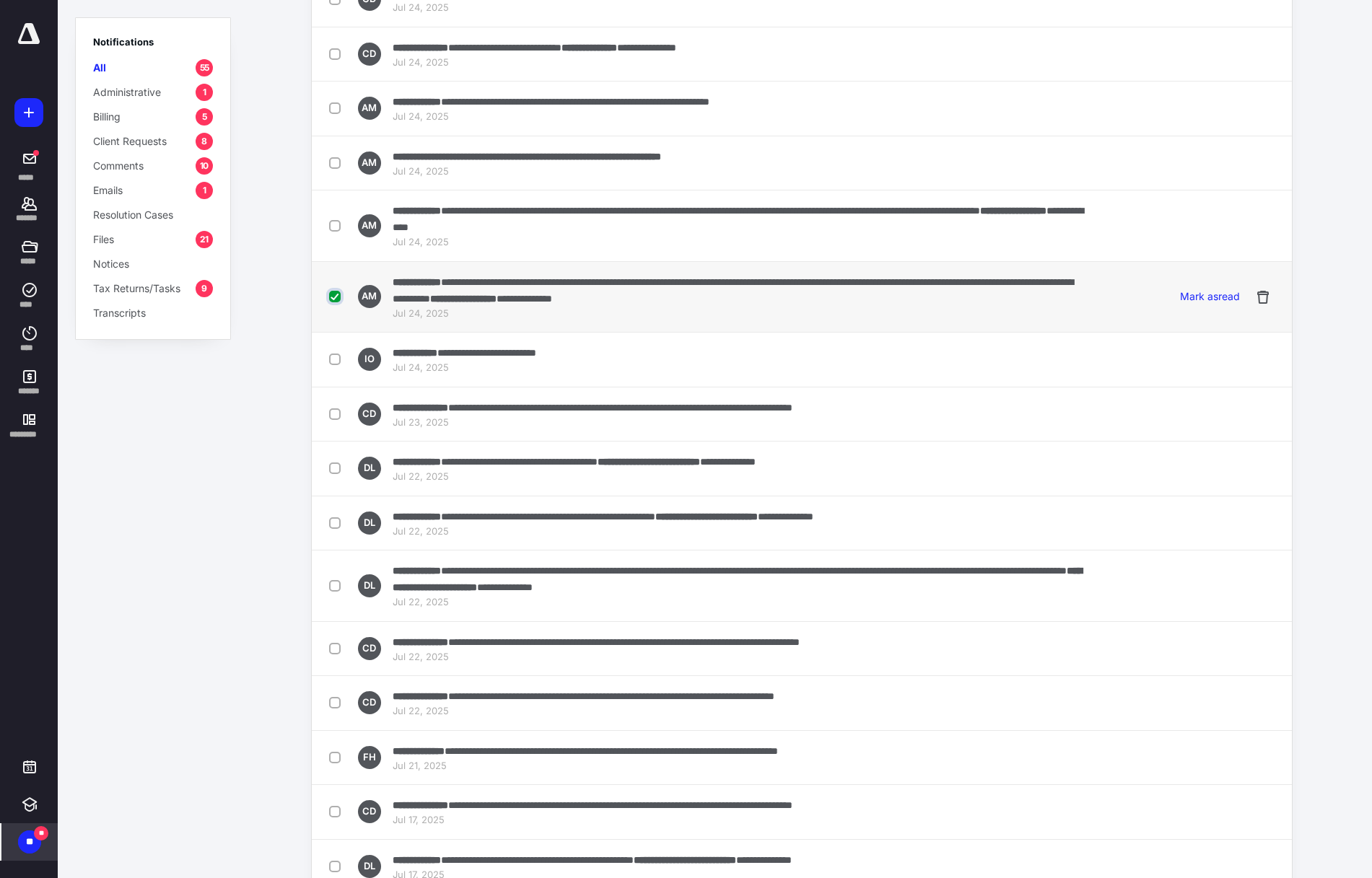 checkbox on "true" 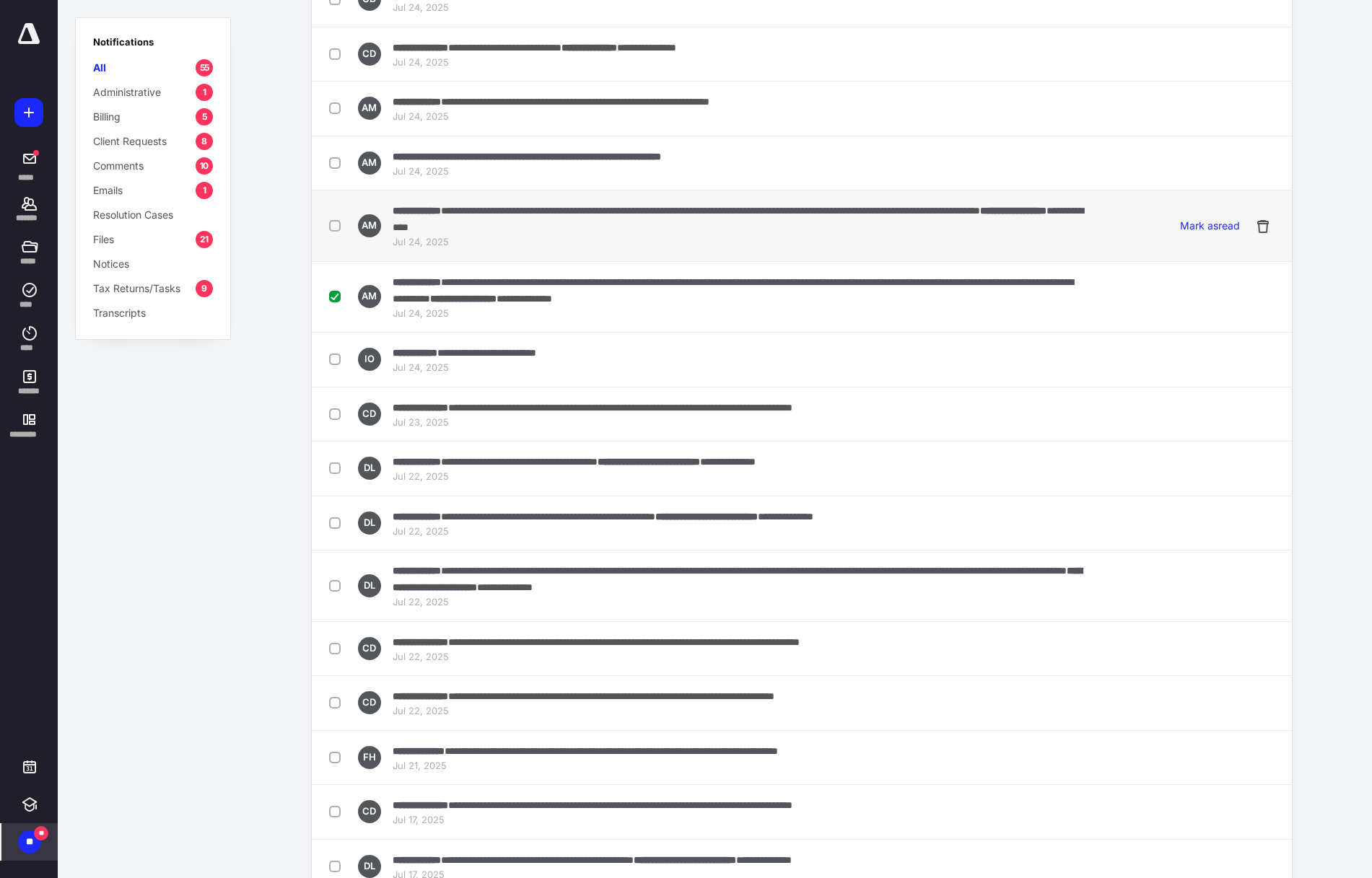 click at bounding box center (338, 225) 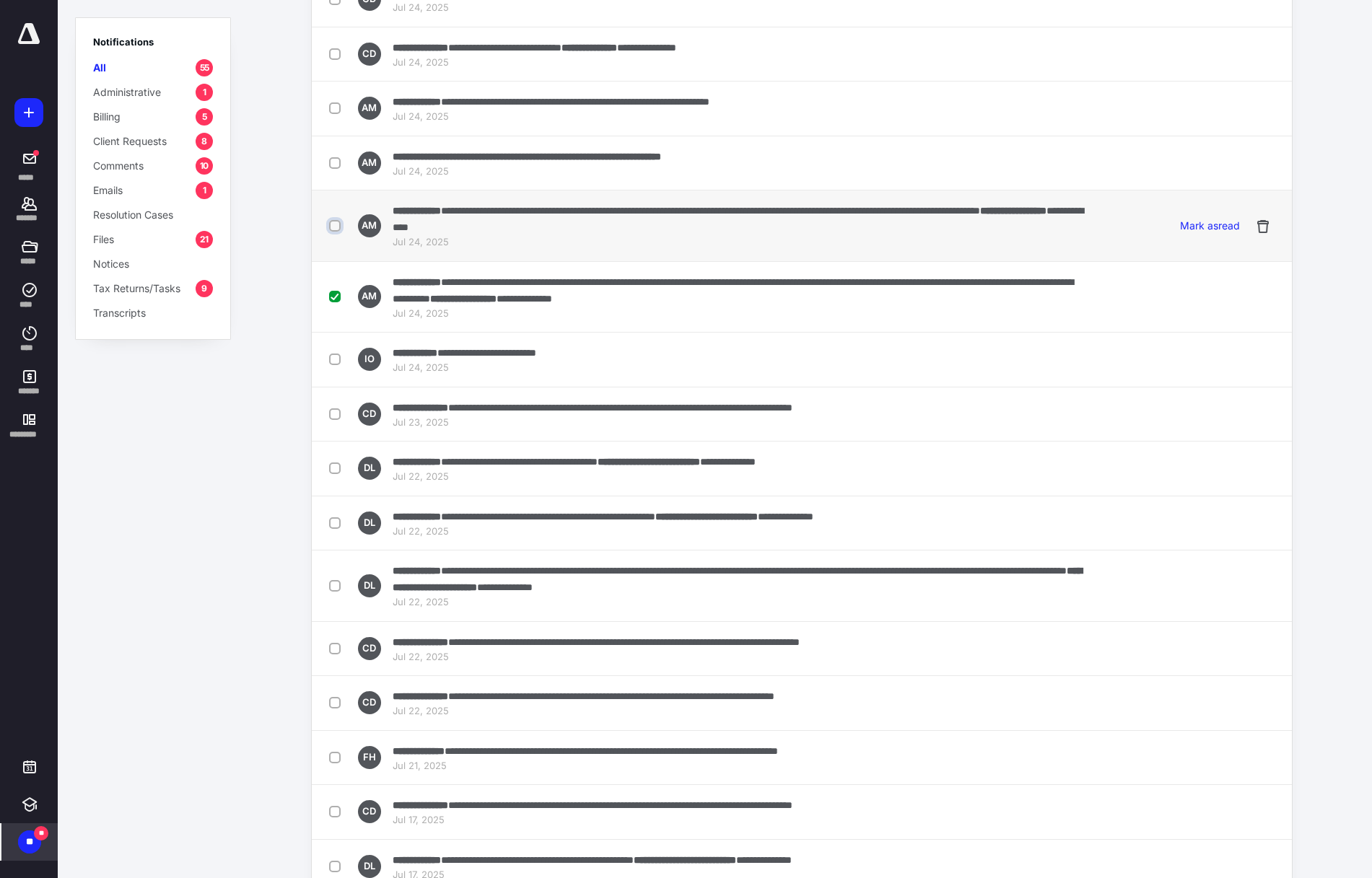 click at bounding box center (336, 226) 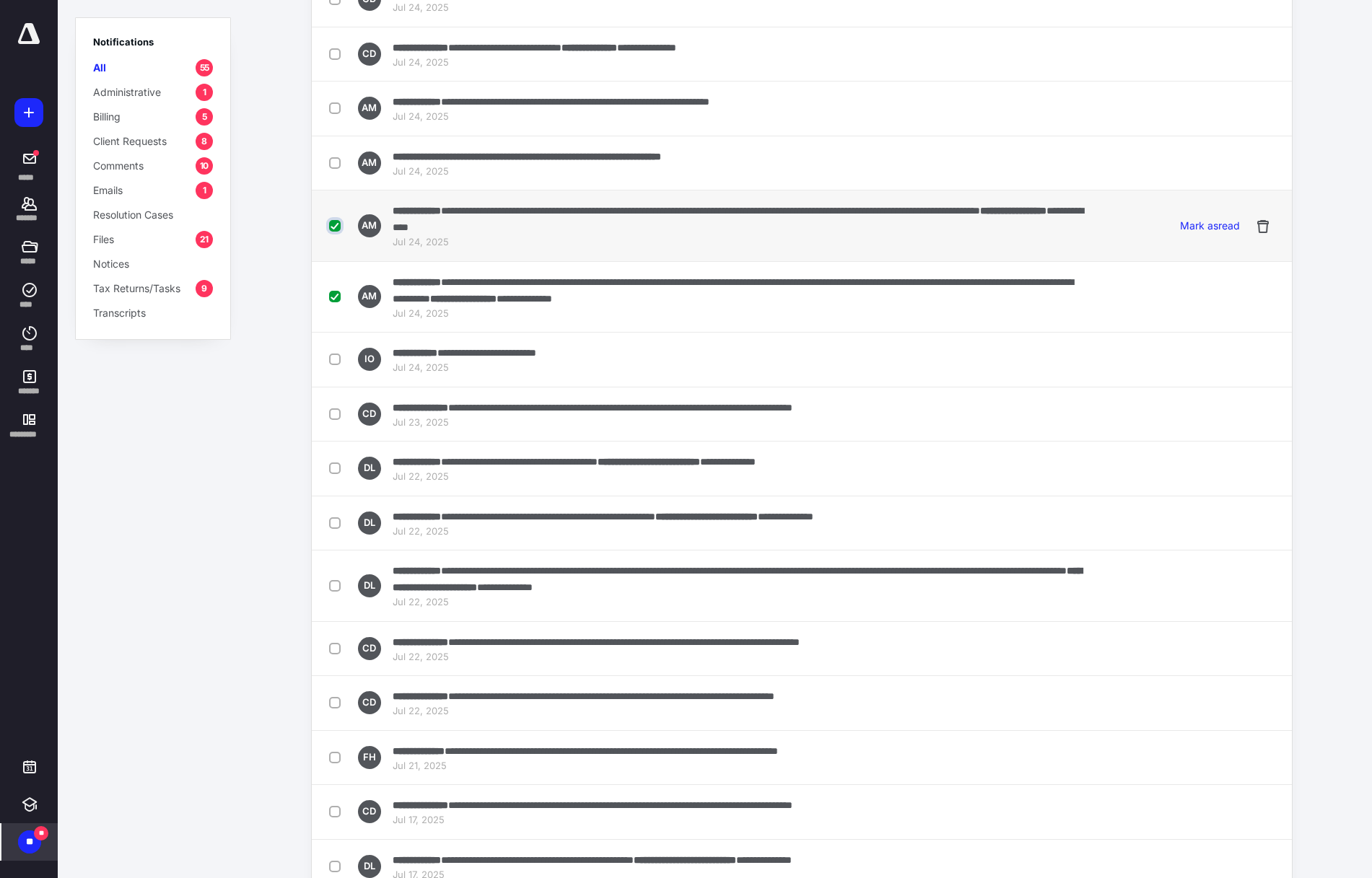 checkbox on "true" 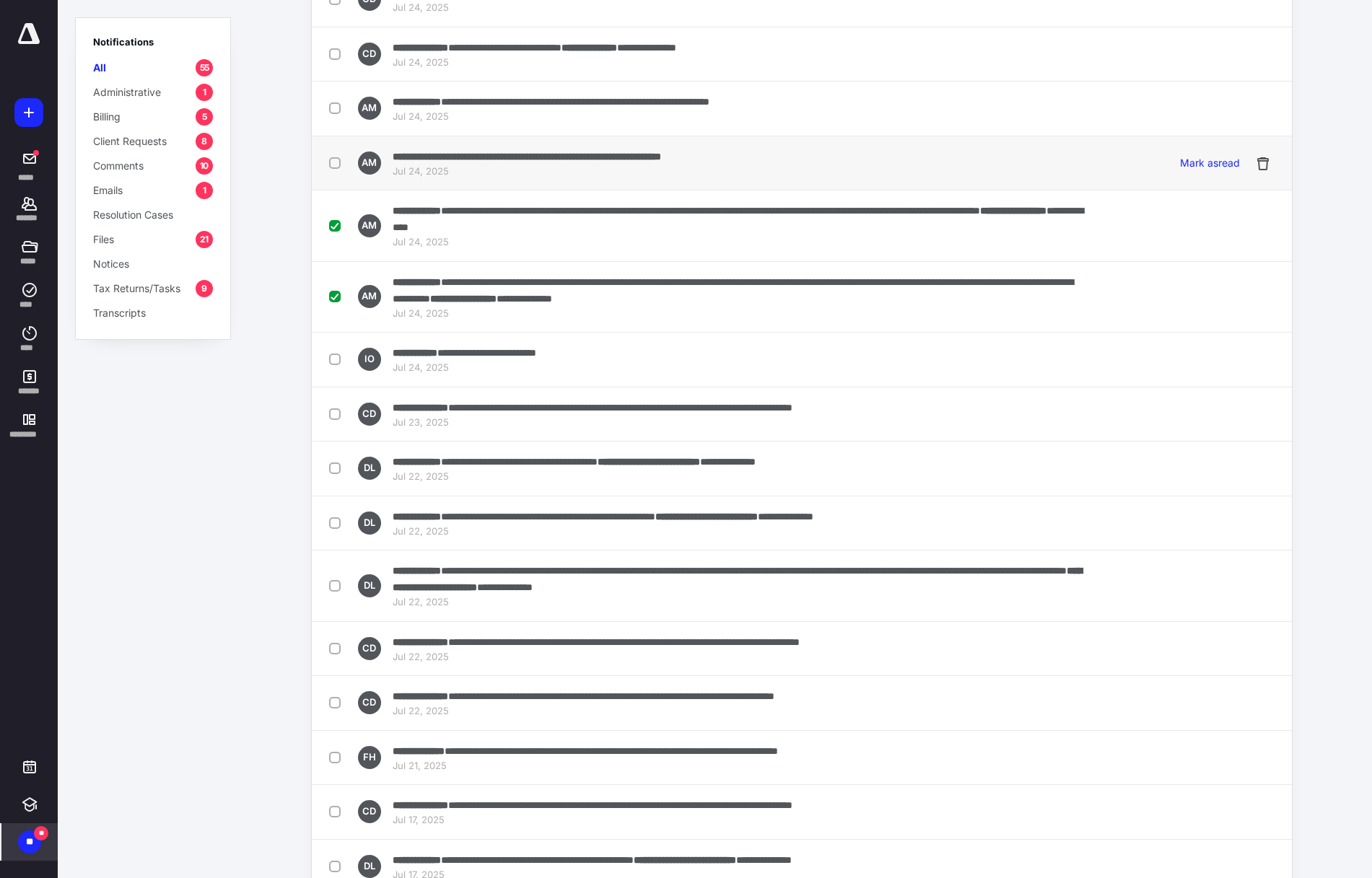 click at bounding box center [338, 162] 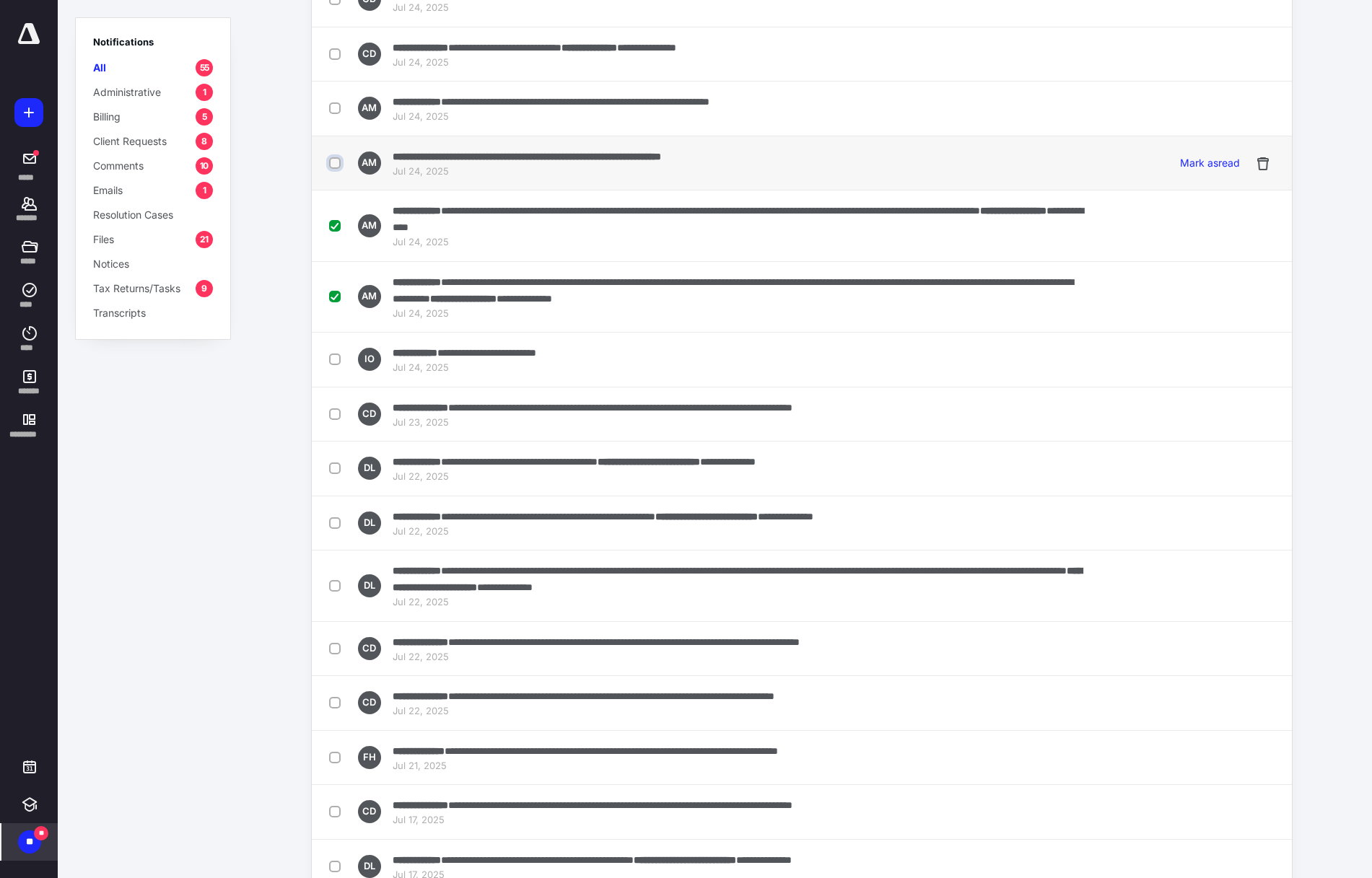 click at bounding box center (336, 163) 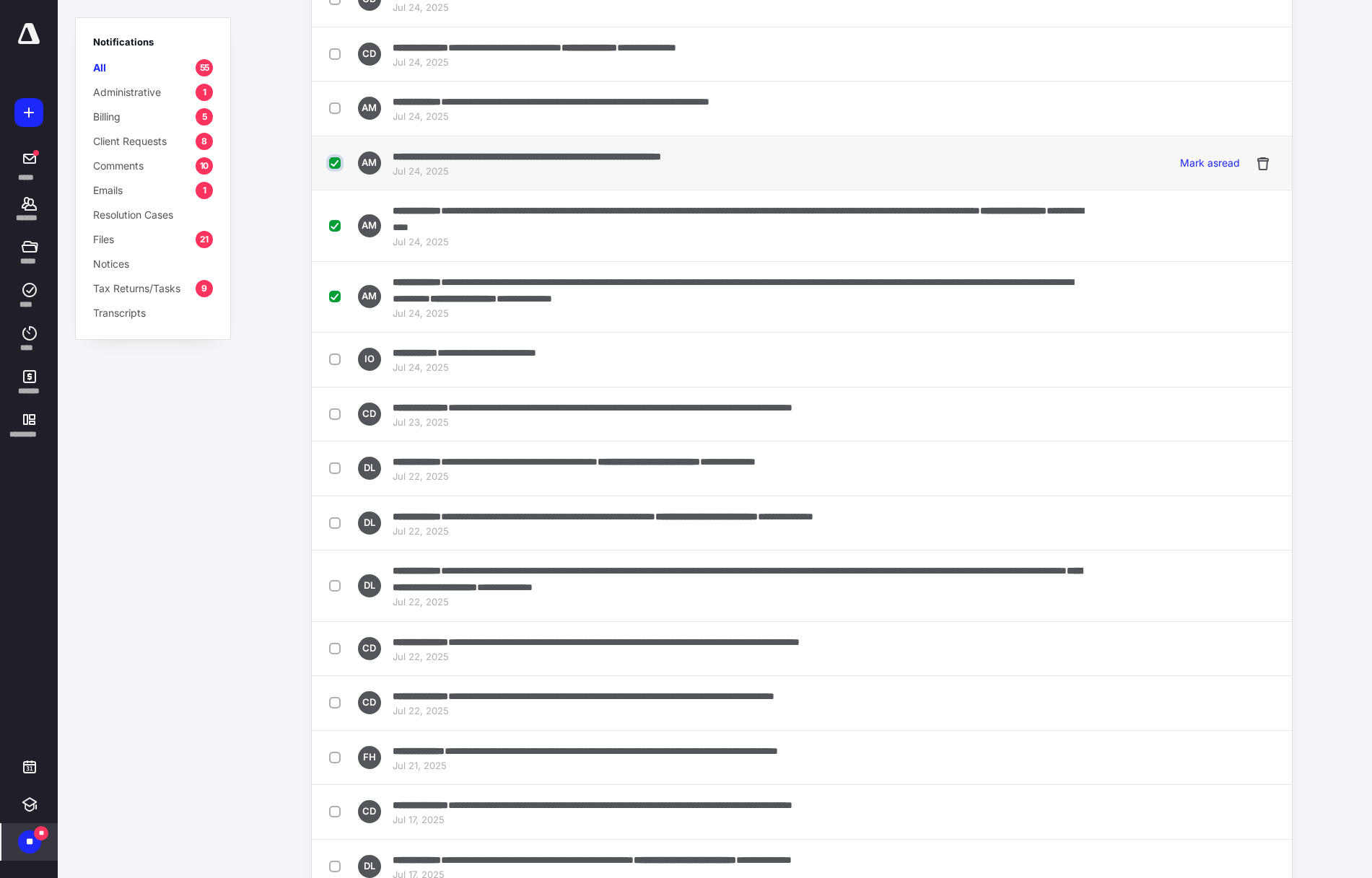 checkbox on "true" 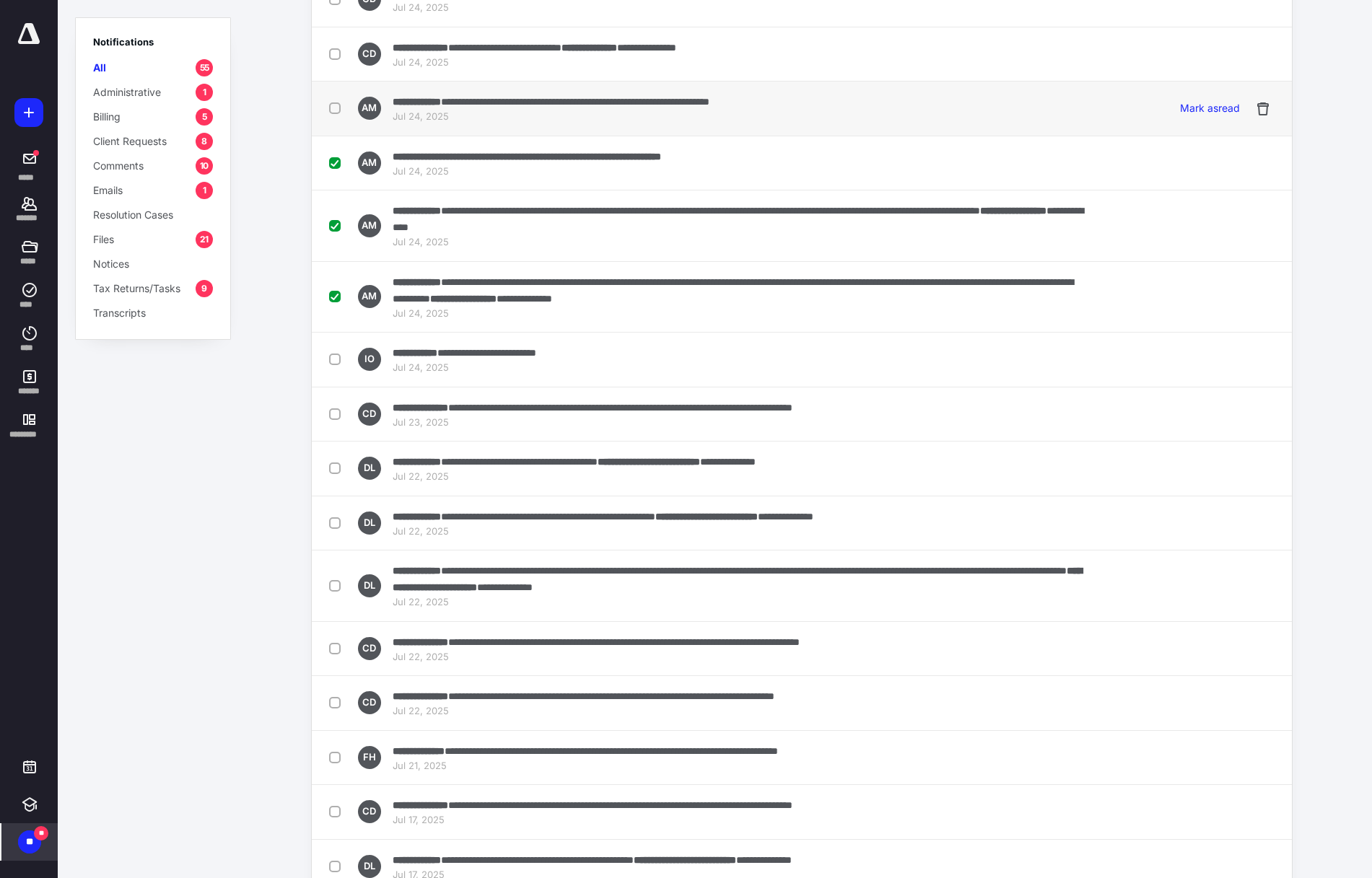 click at bounding box center [338, 107] 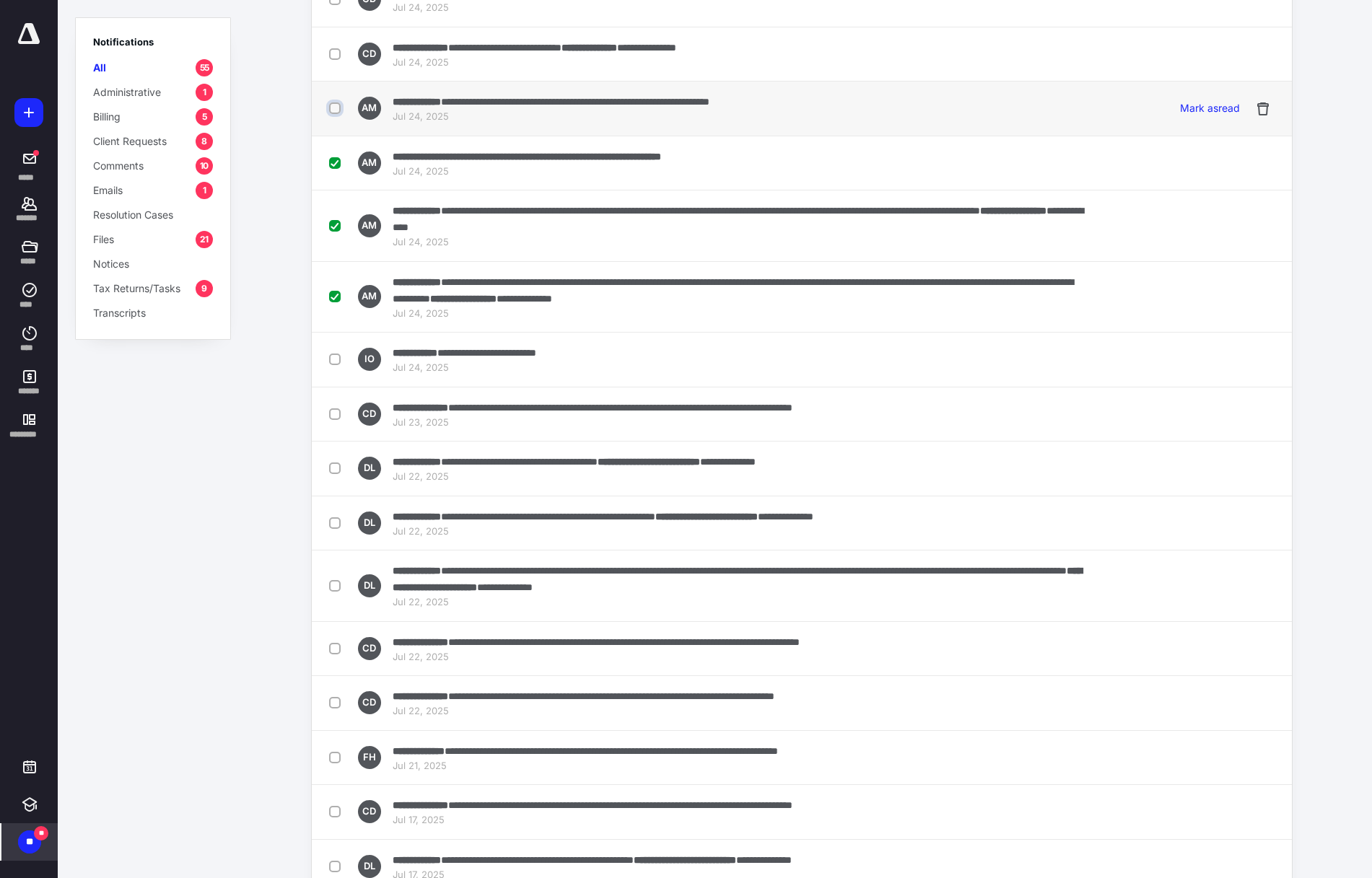click at bounding box center (336, 108) 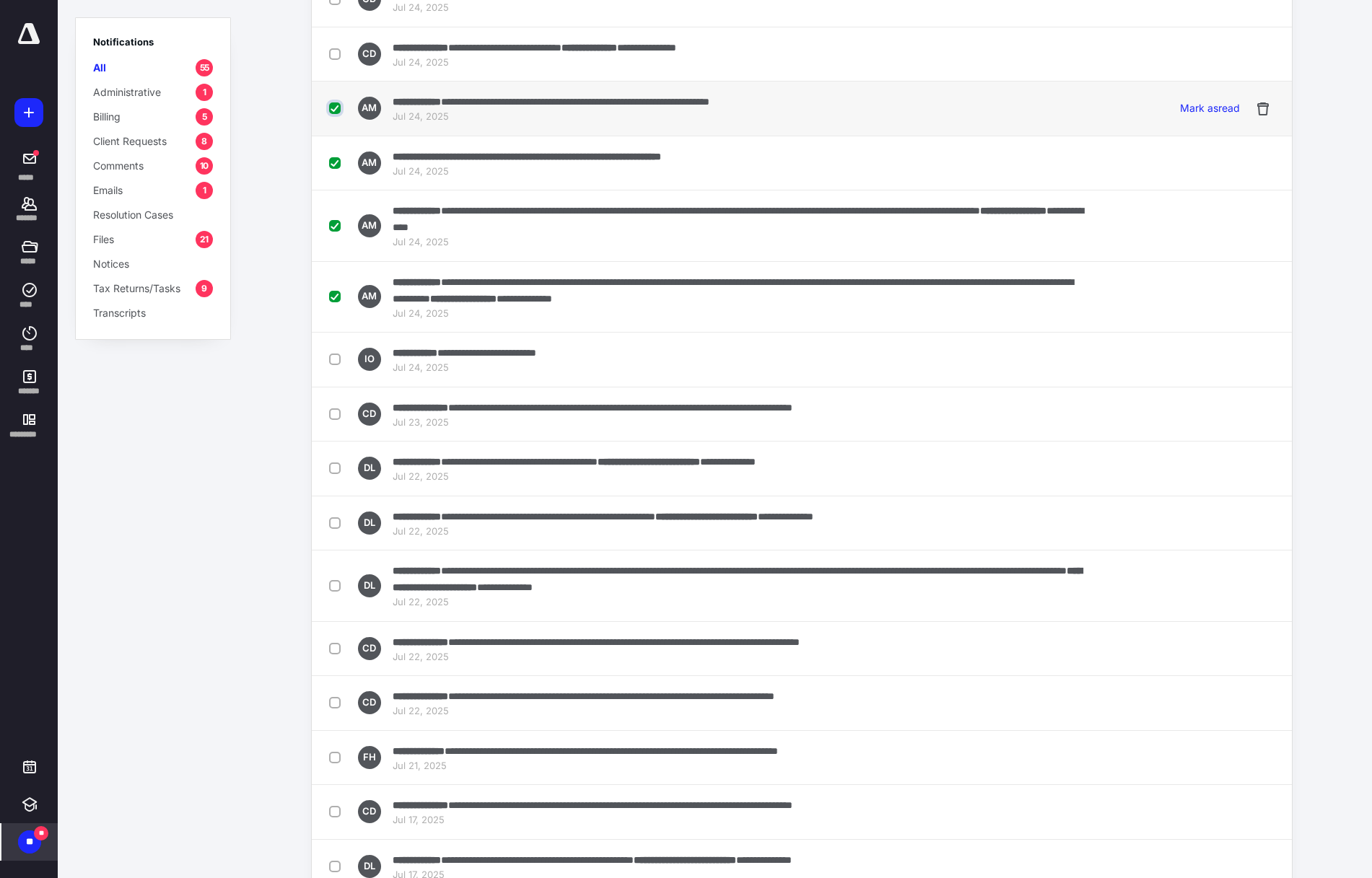 checkbox on "true" 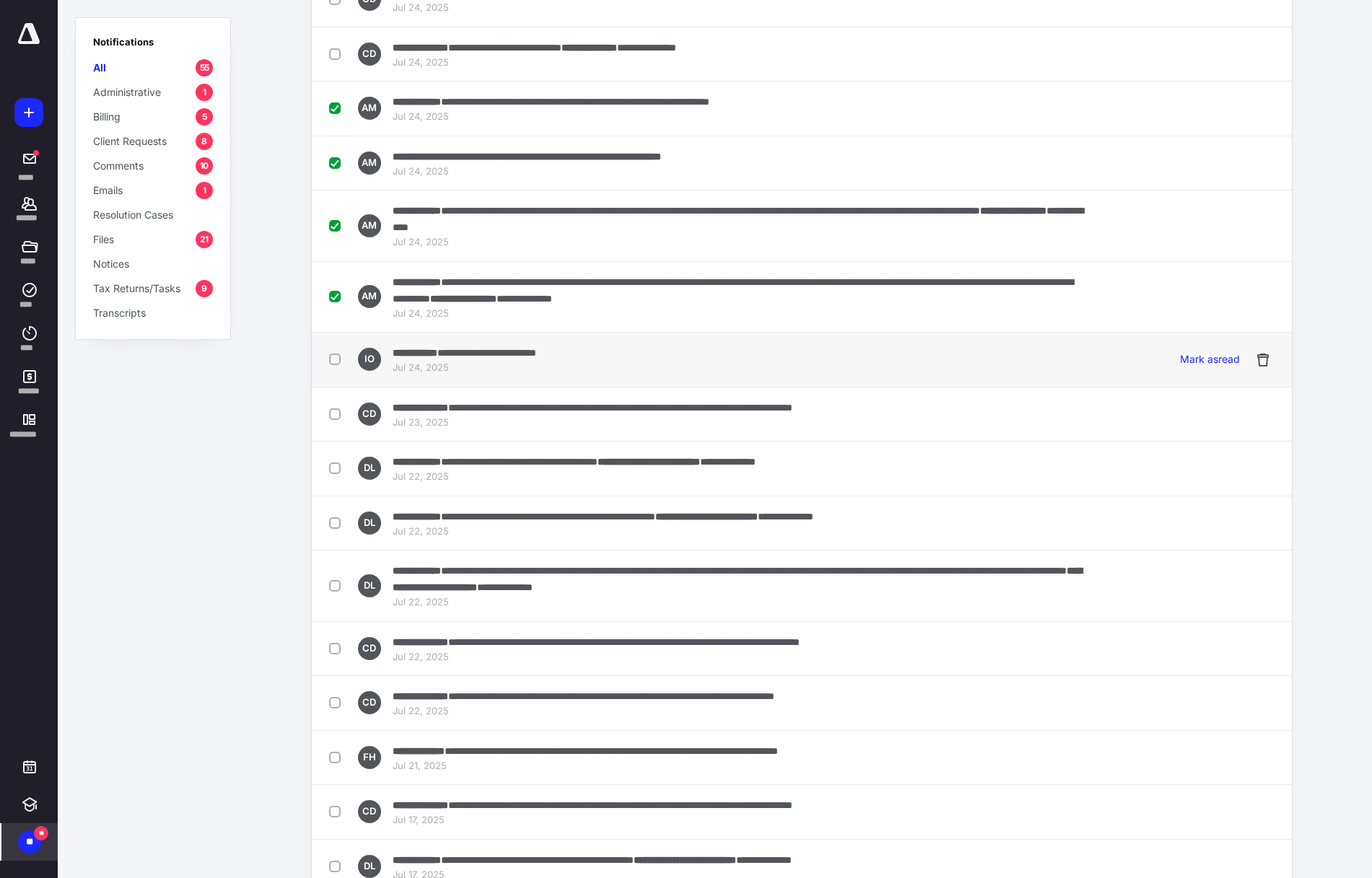click at bounding box center (338, 359) 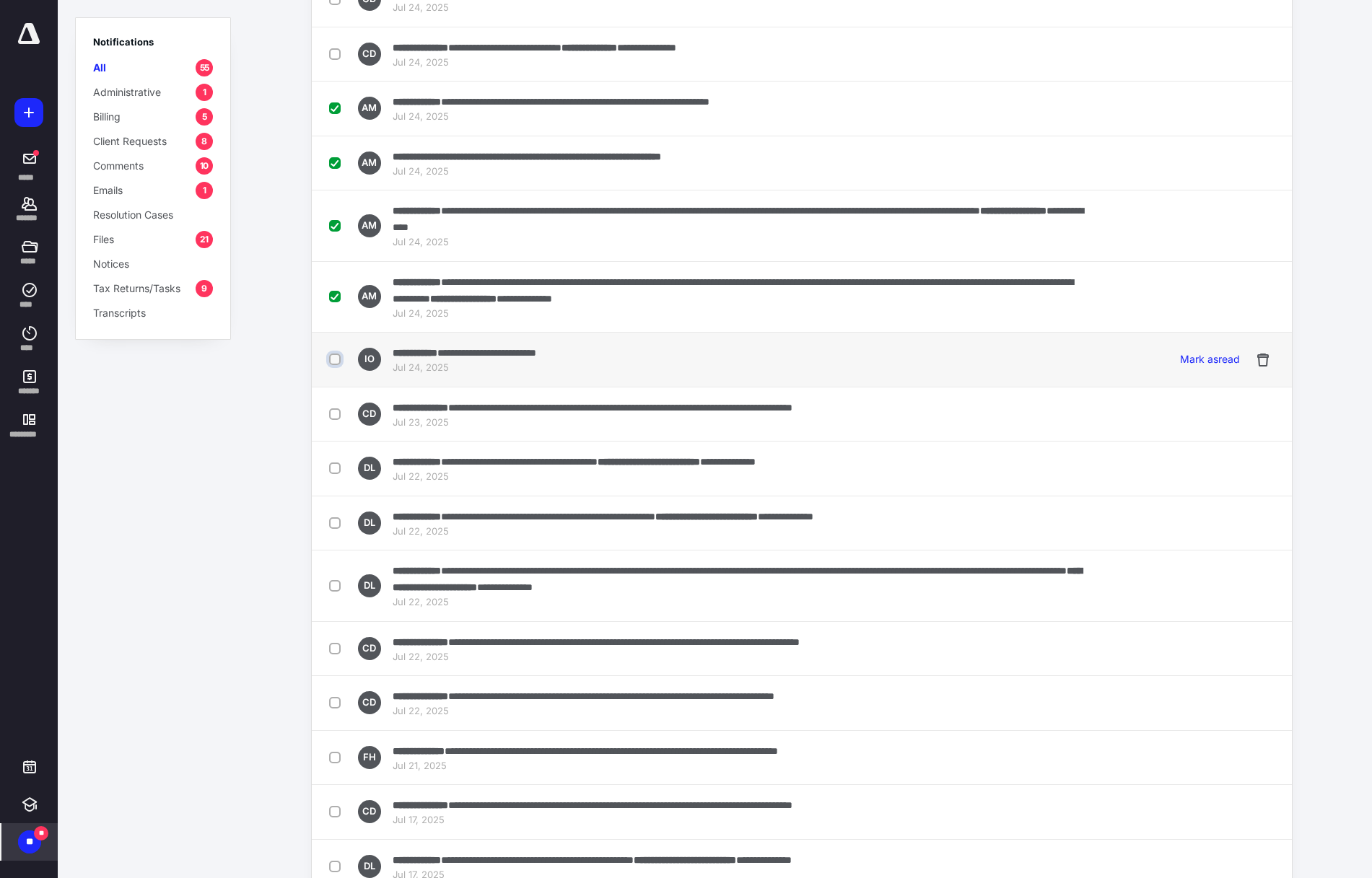click at bounding box center [336, 359] 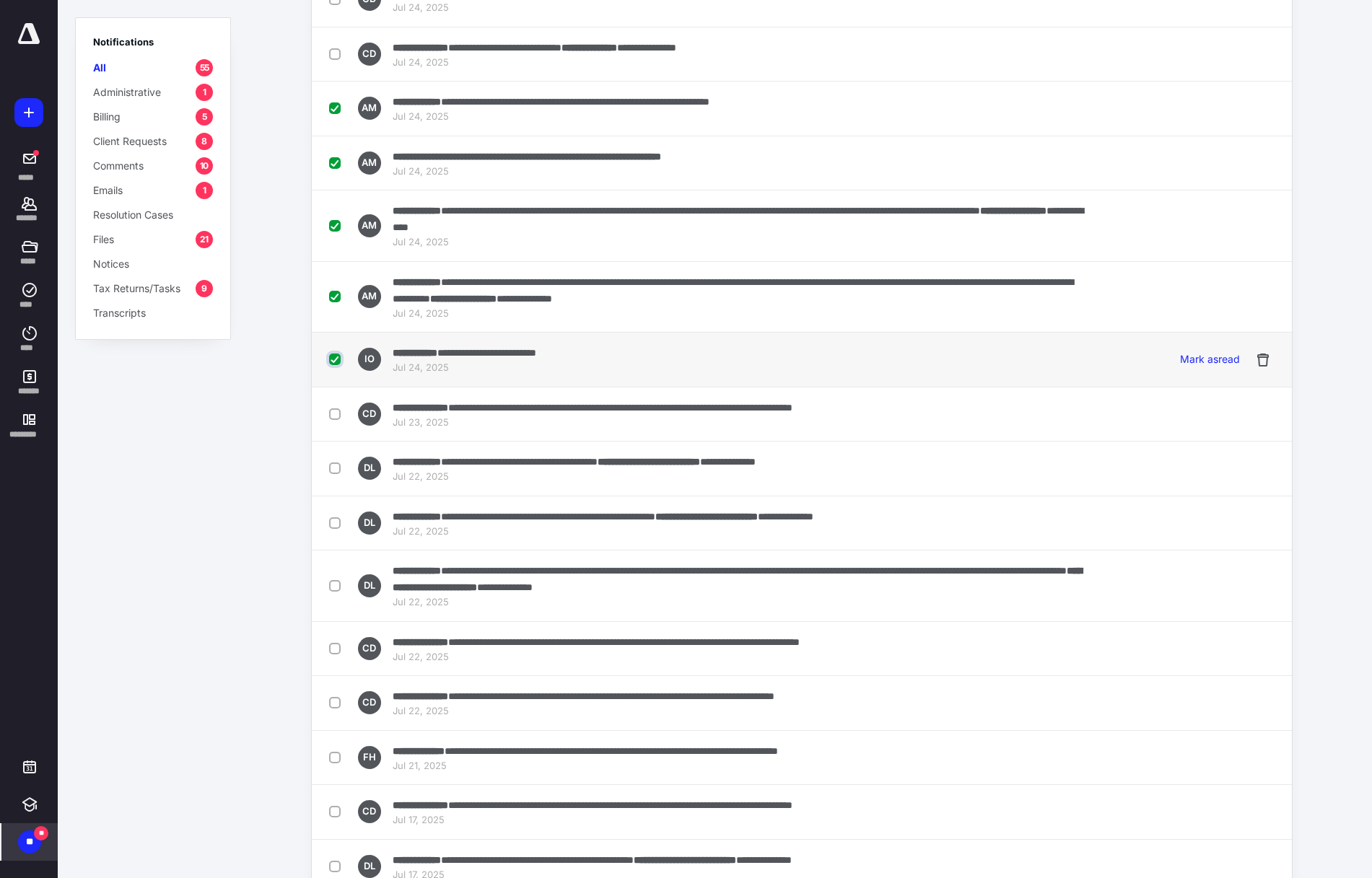 checkbox on "true" 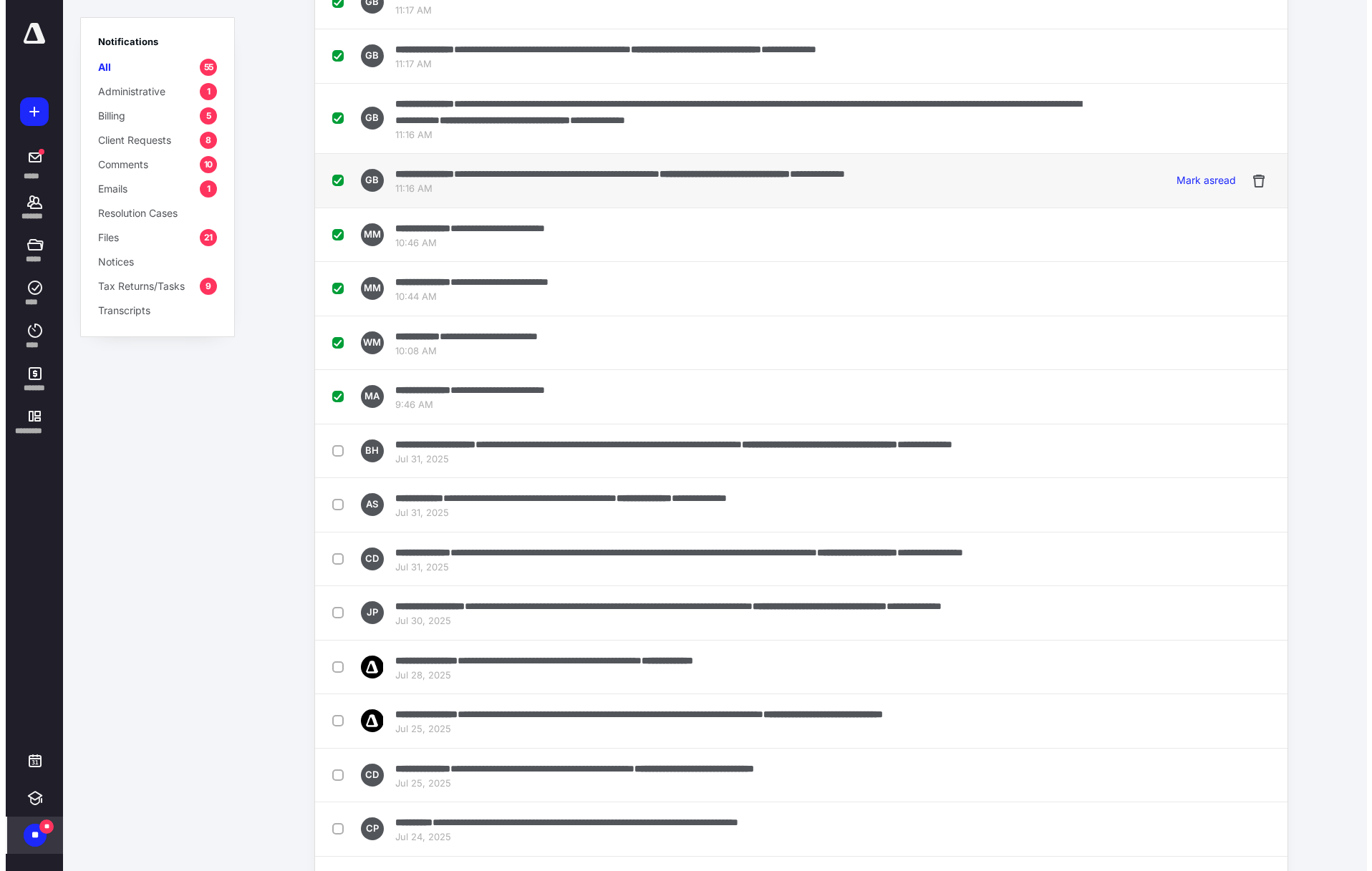 scroll, scrollTop: 0, scrollLeft: 0, axis: both 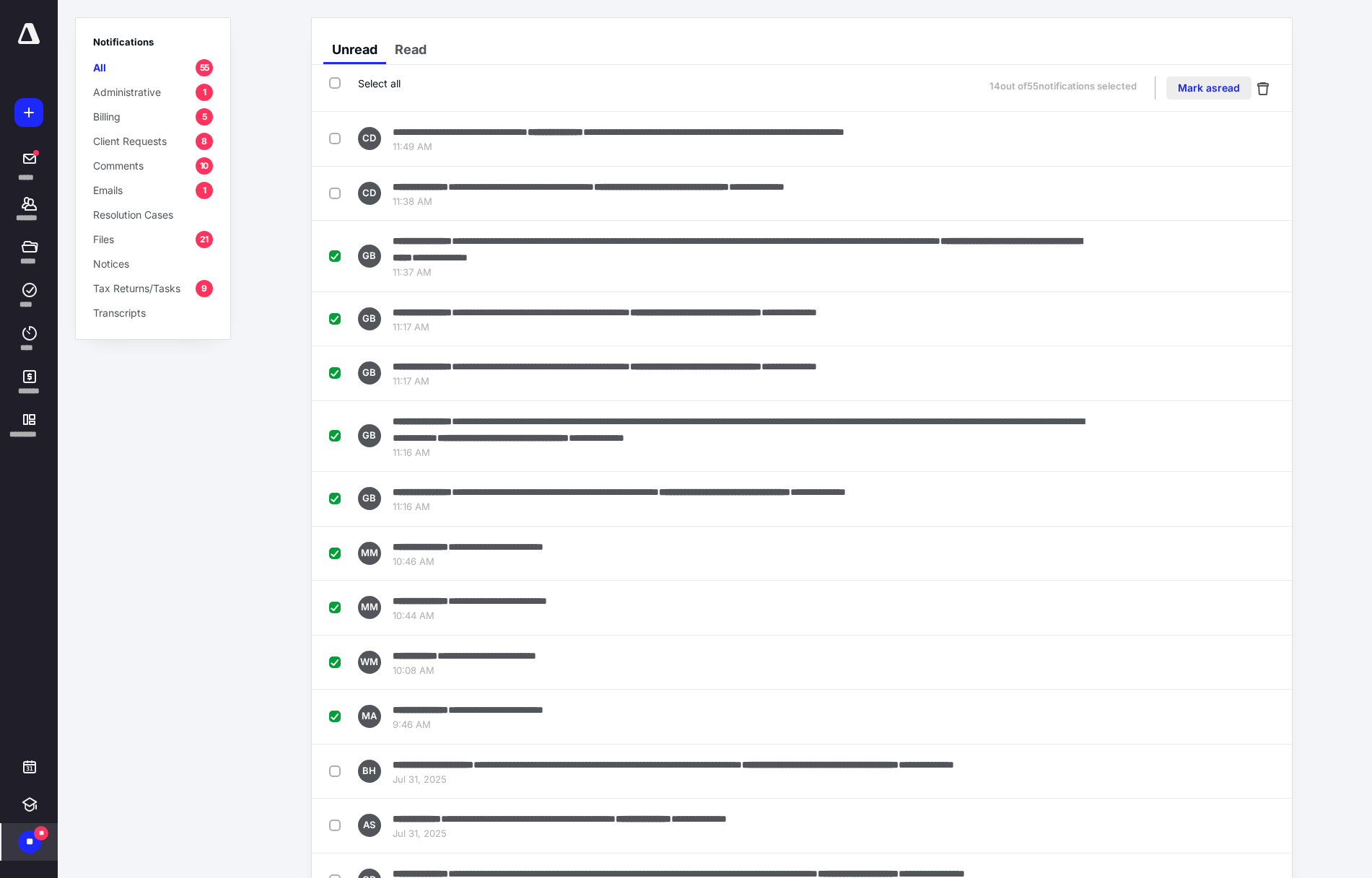 click on "Mark as  read" at bounding box center [1209, 88] 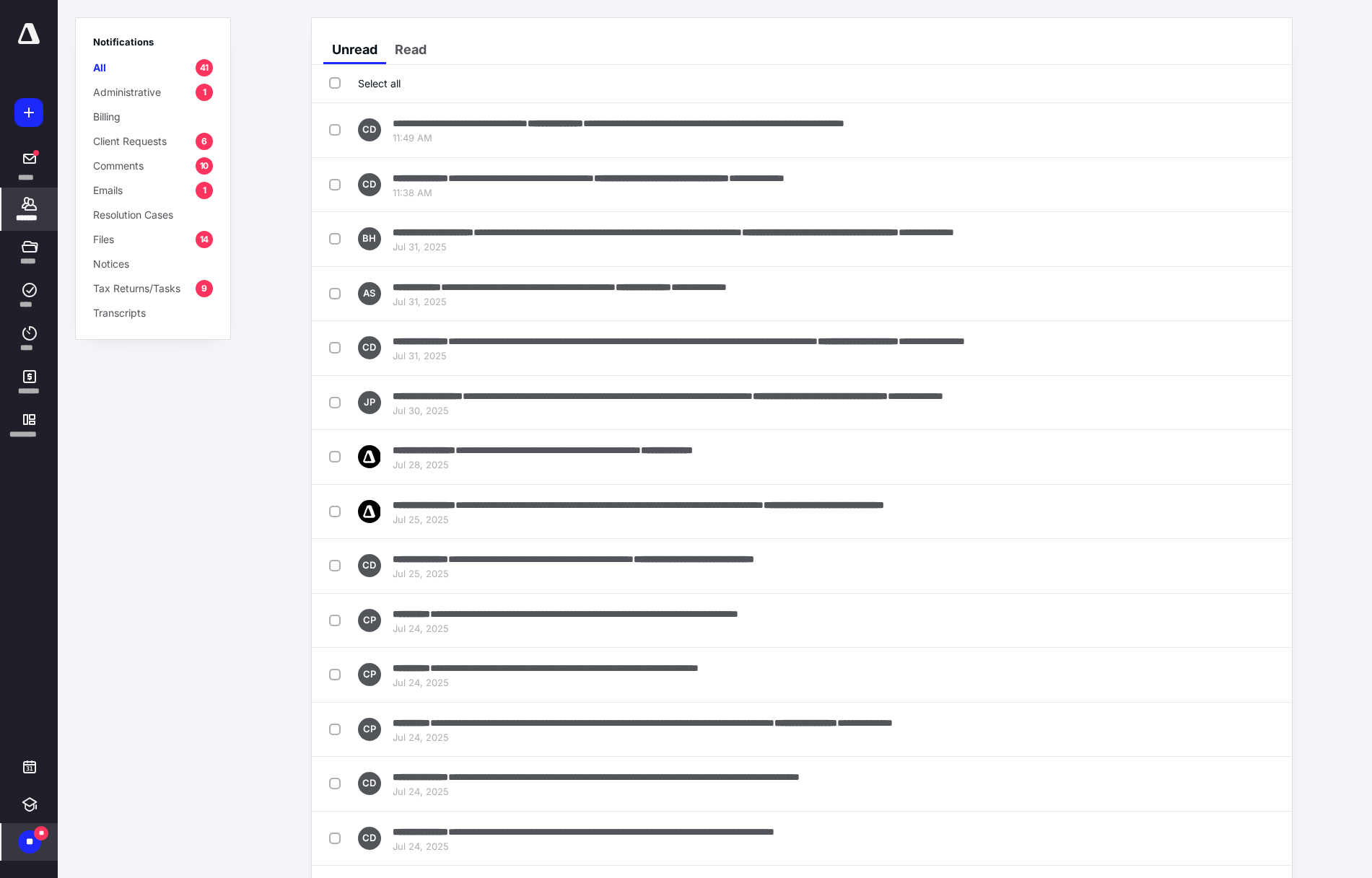 click on "*******" at bounding box center [30, 209] 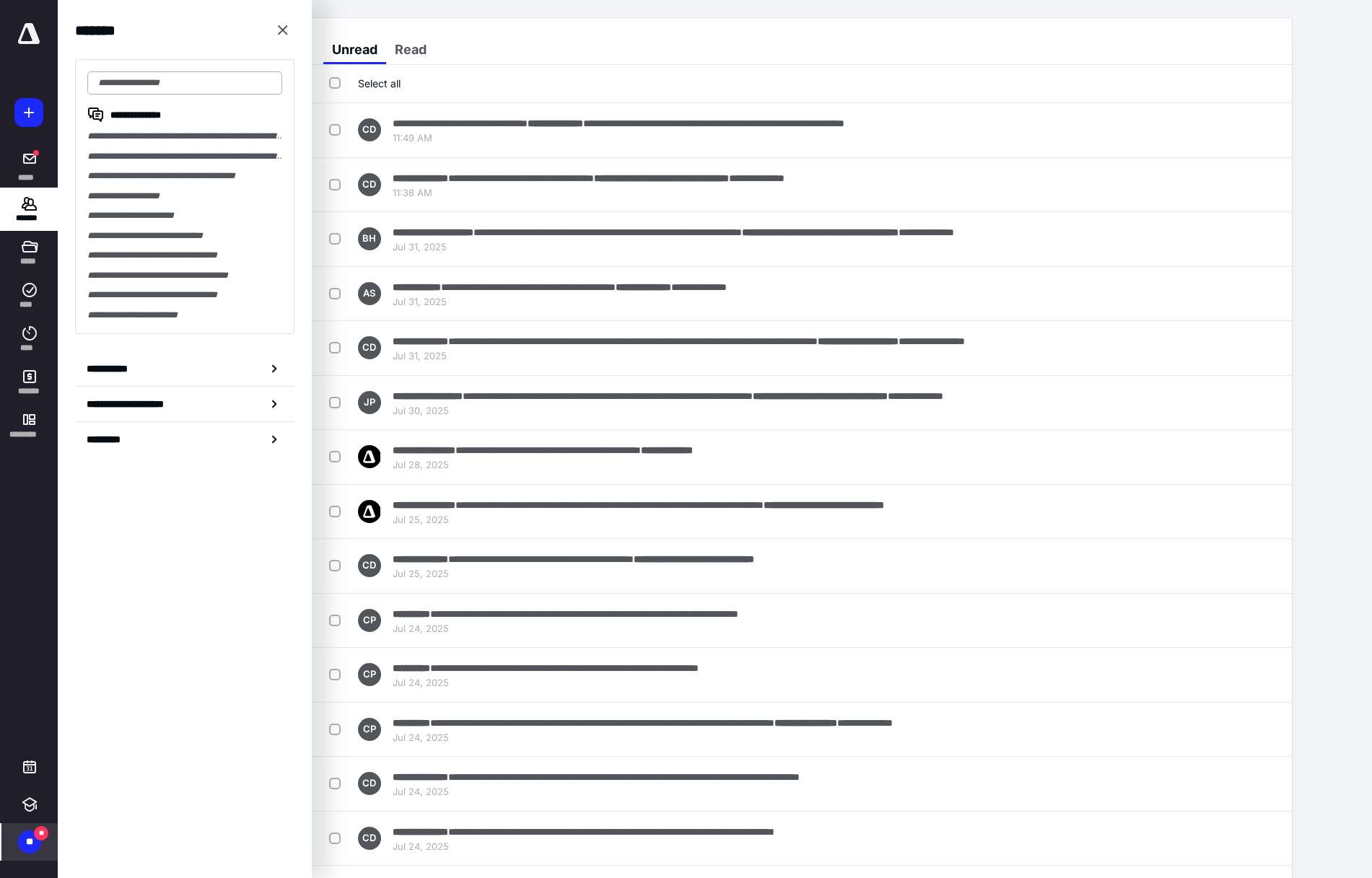 click at bounding box center [185, 83] 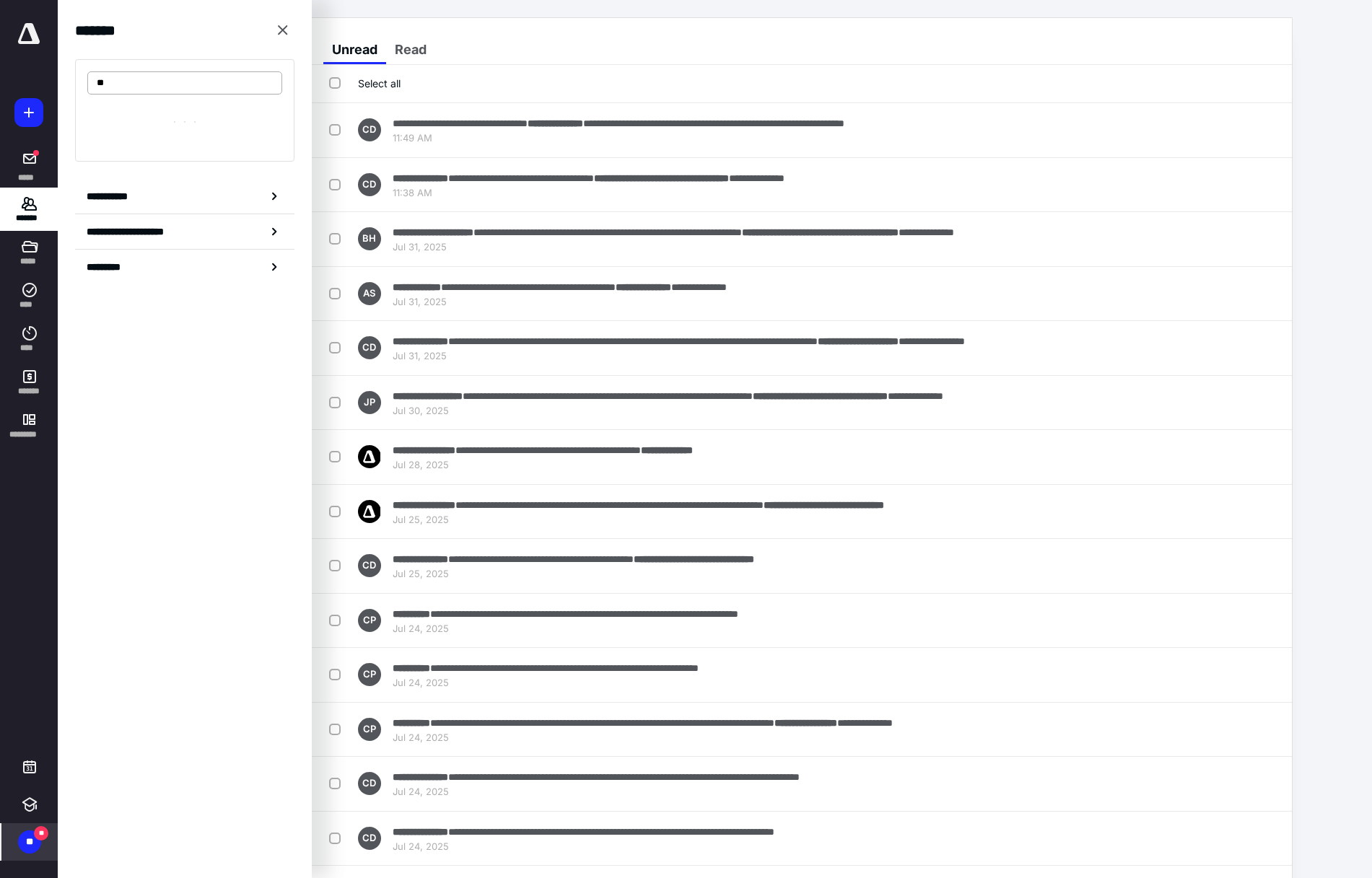 type on "*" 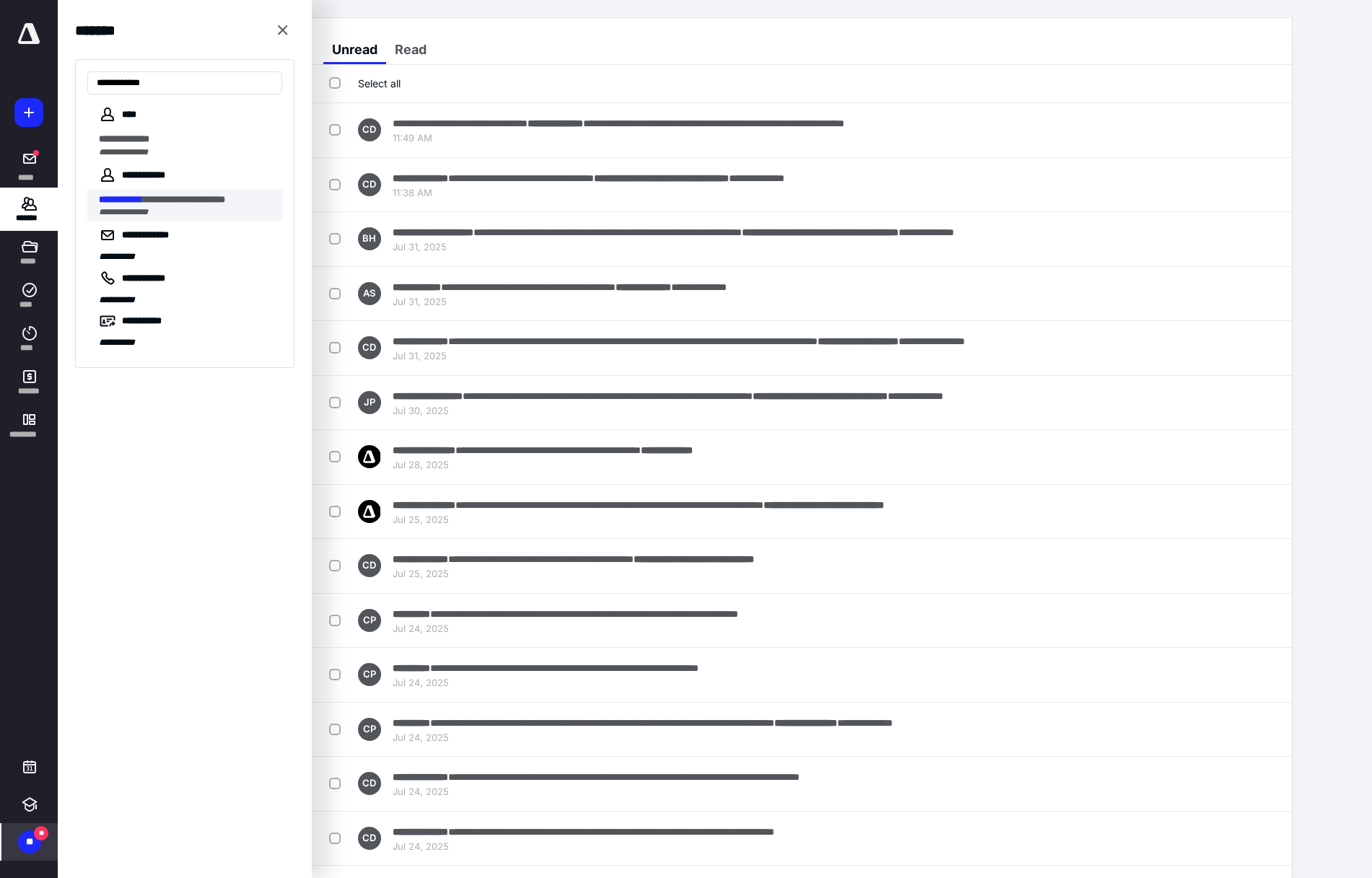 type on "**********" 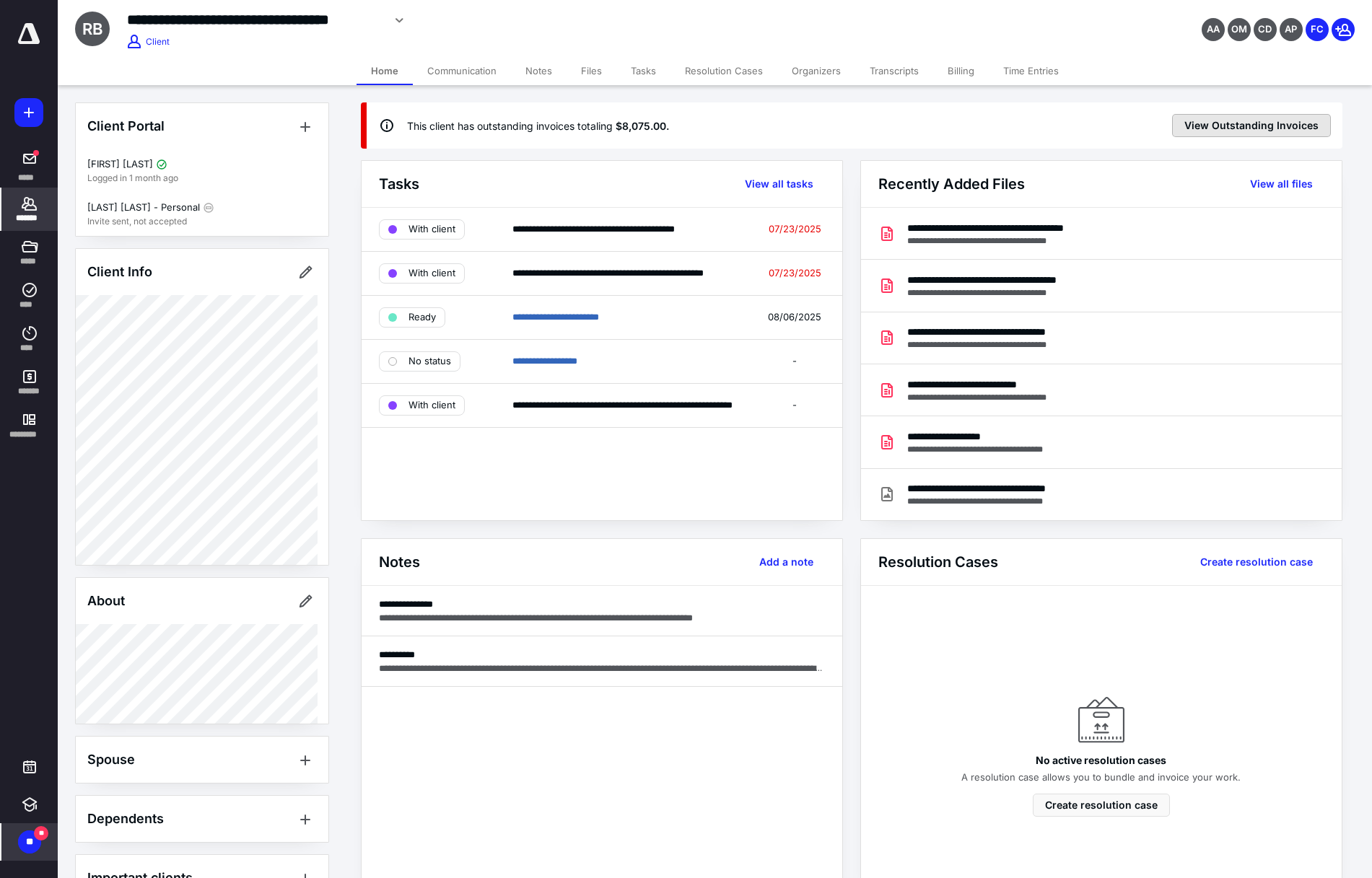 click on "View Outstanding Invoices" at bounding box center [1251, 126] 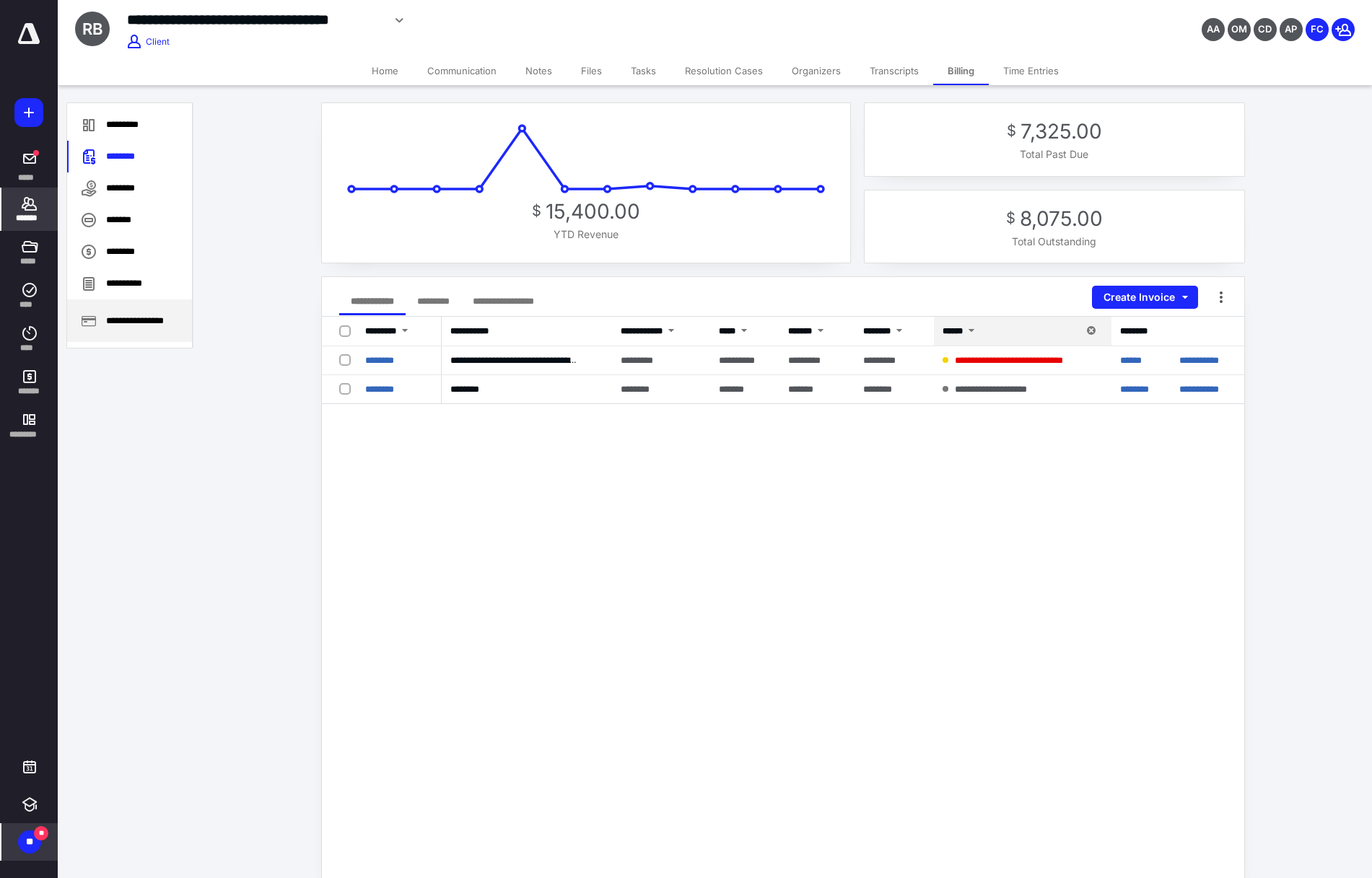 click 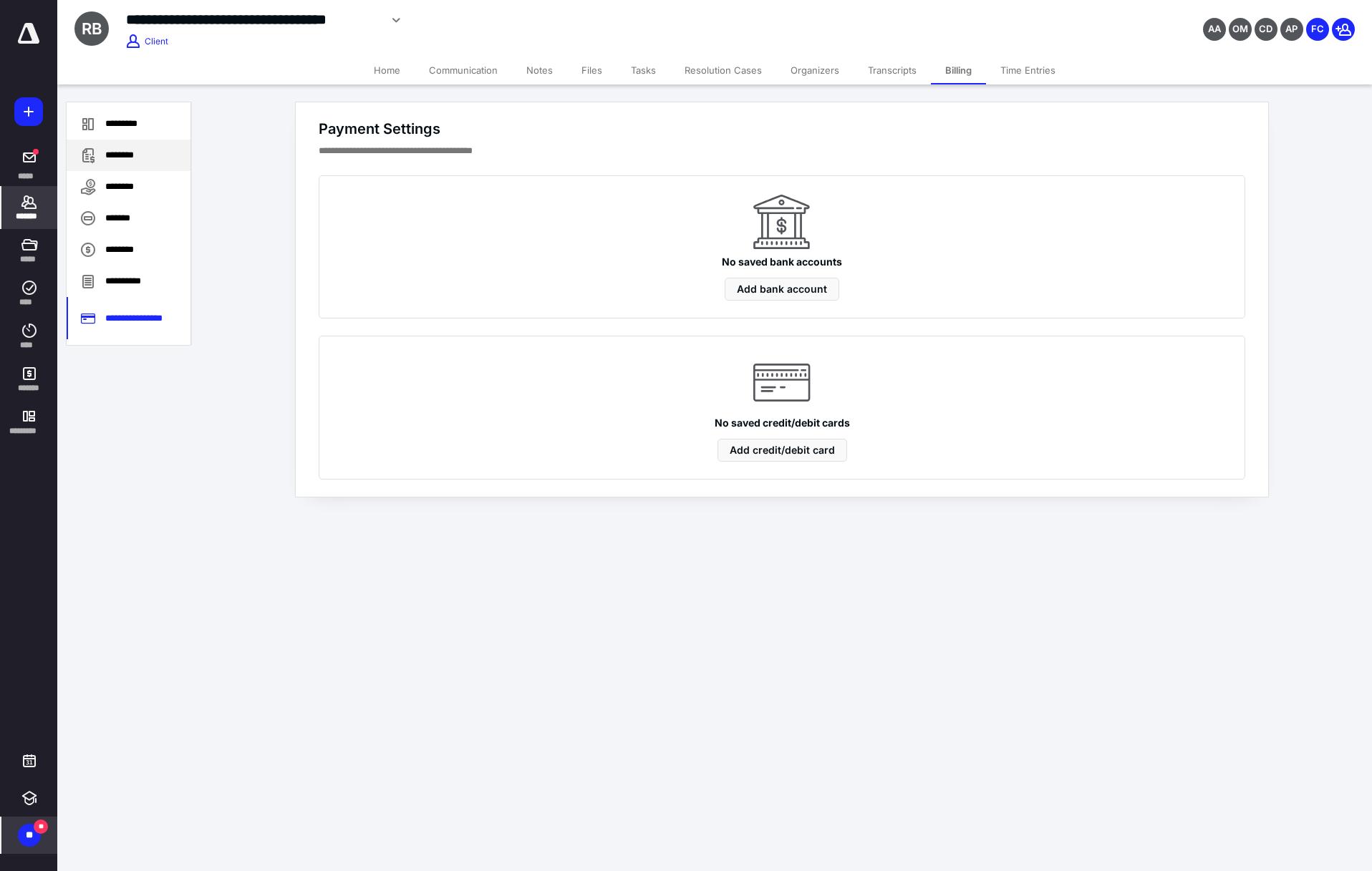 click on "********" at bounding box center [128, 155] 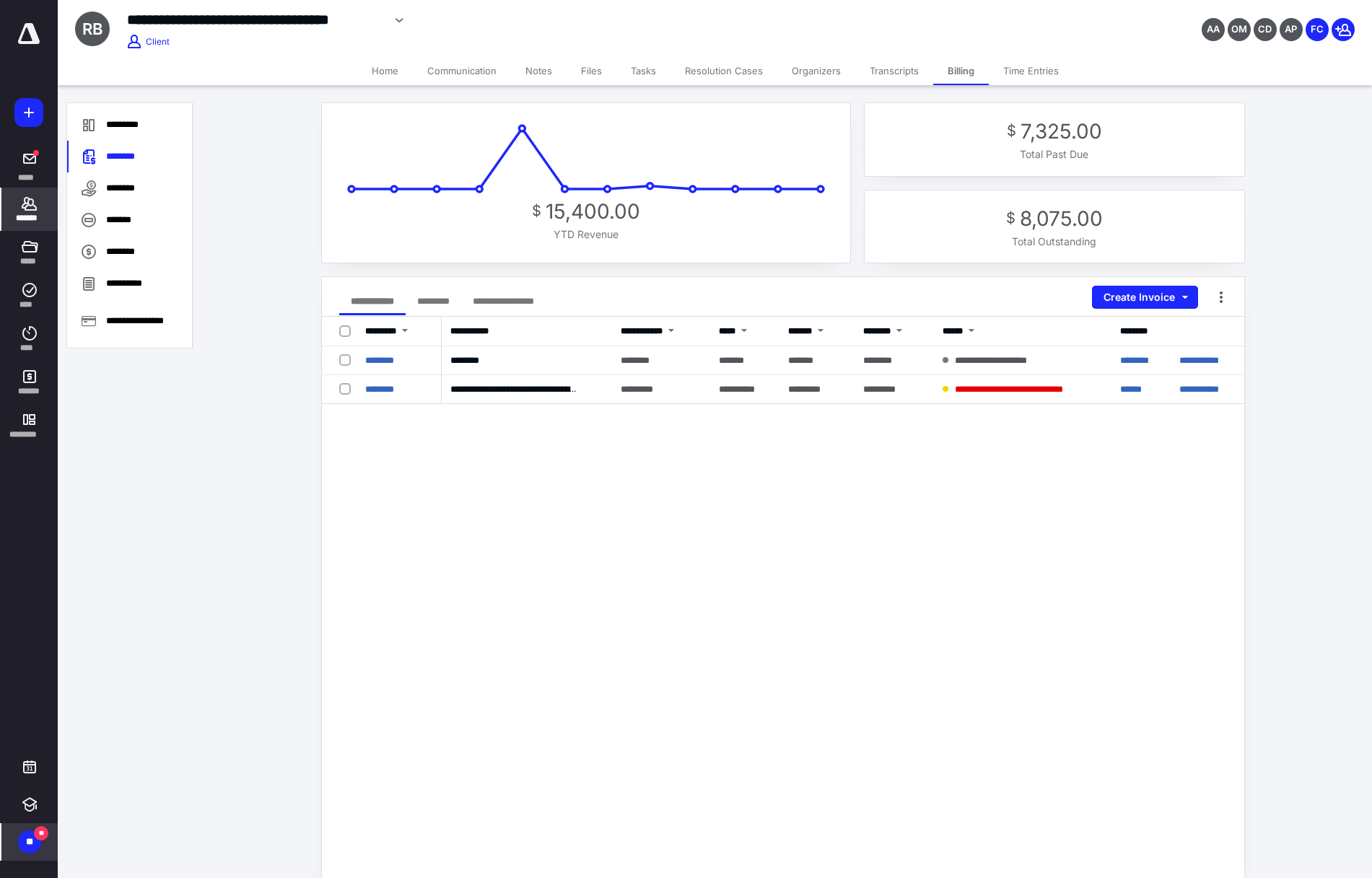 click on "Files" at bounding box center (591, 71) 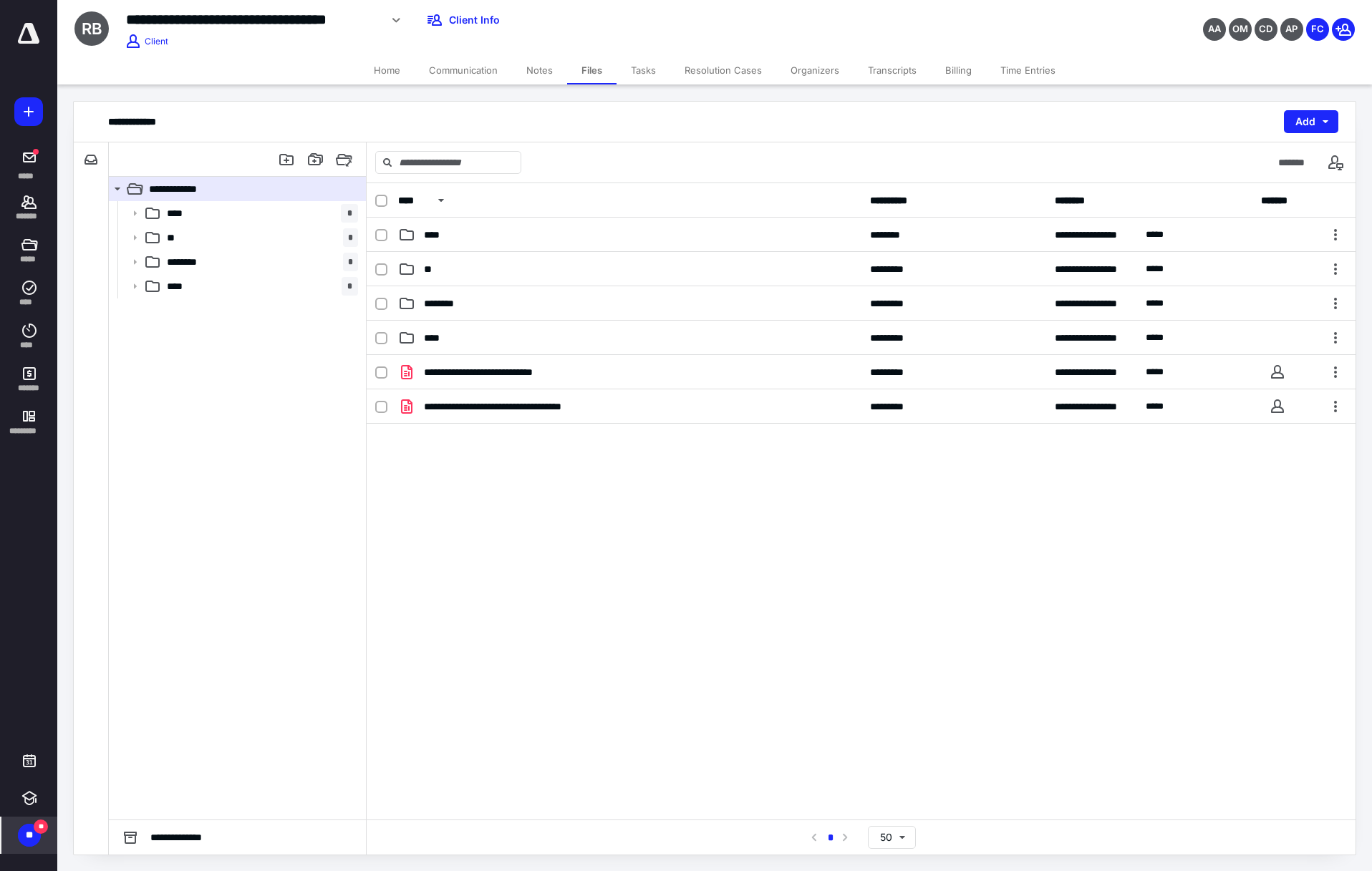 click on "Tasks" at bounding box center [643, 70] 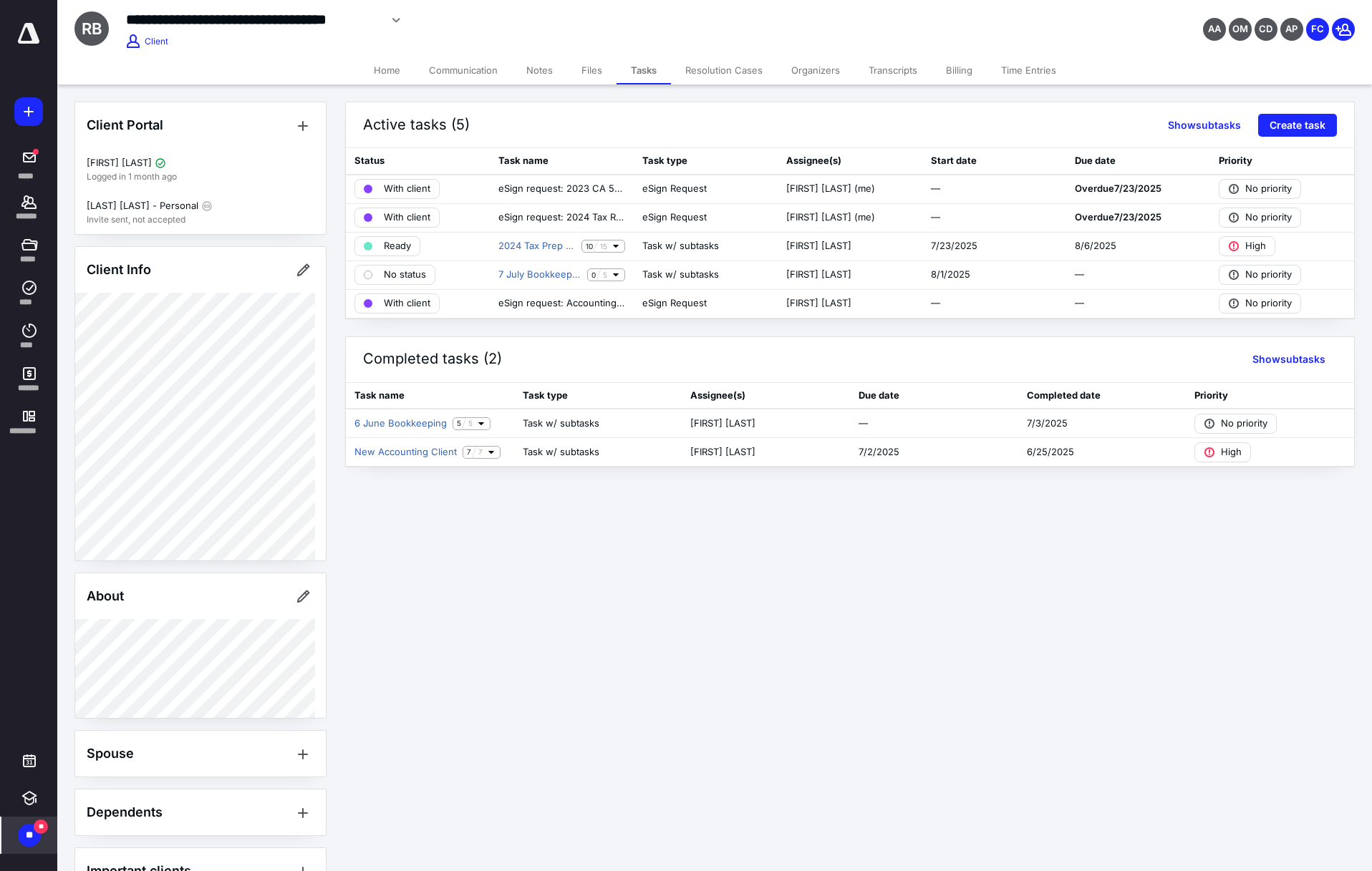 click on "Notes" at bounding box center (539, 70) 